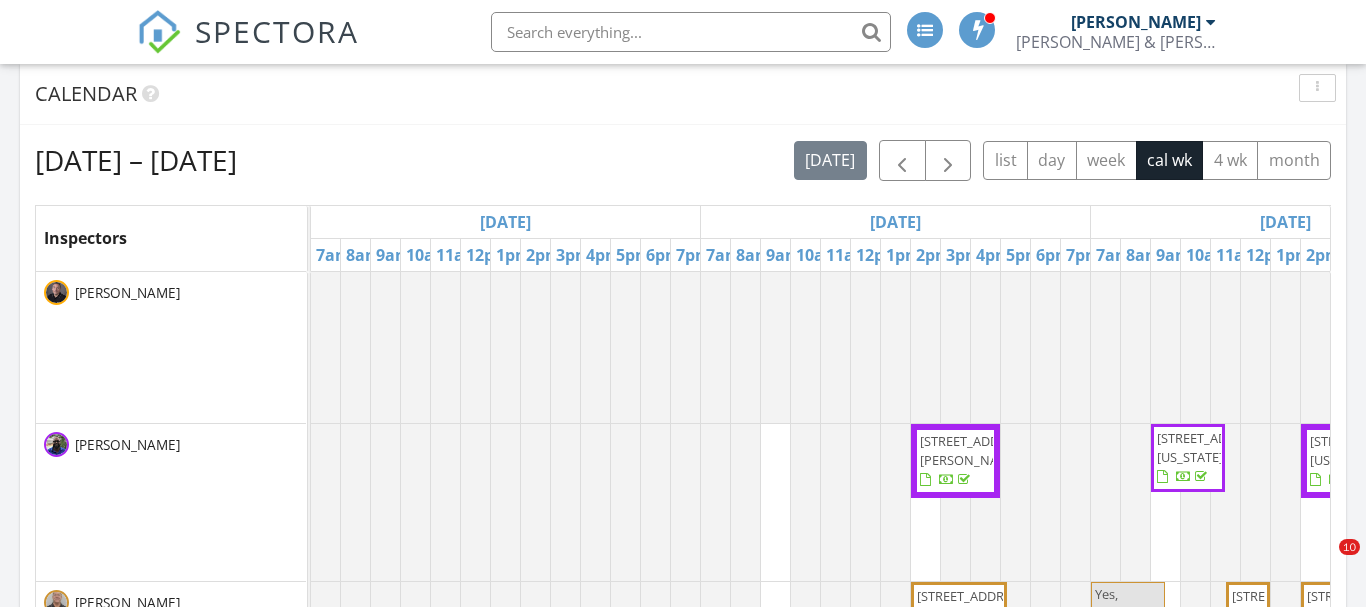 scroll, scrollTop: 894, scrollLeft: 0, axis: vertical 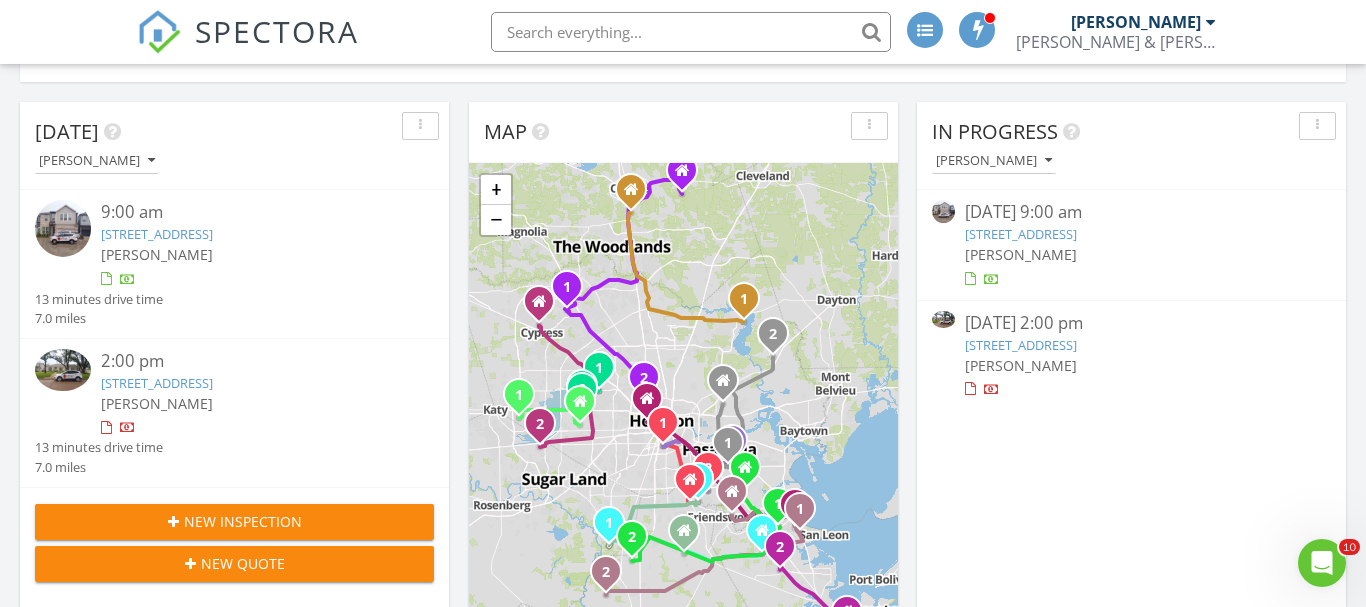 click on "4211 Weathered Oak Dr , Houston, TX 77080" at bounding box center (1021, 234) 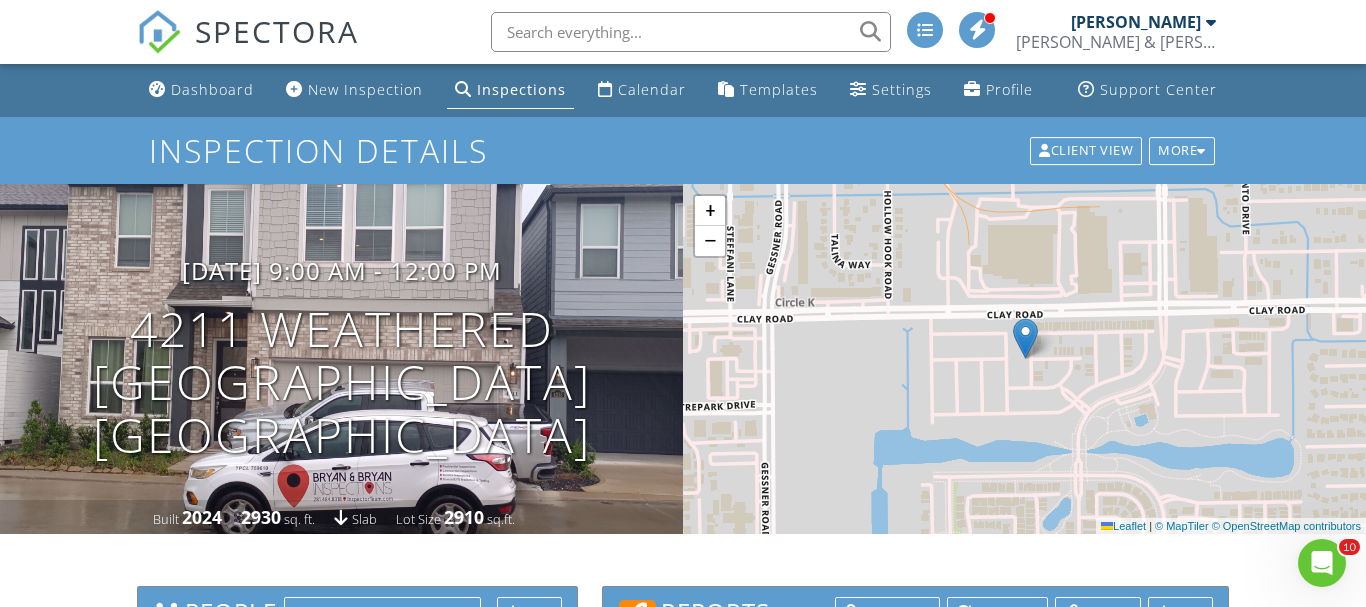scroll, scrollTop: 509, scrollLeft: 0, axis: vertical 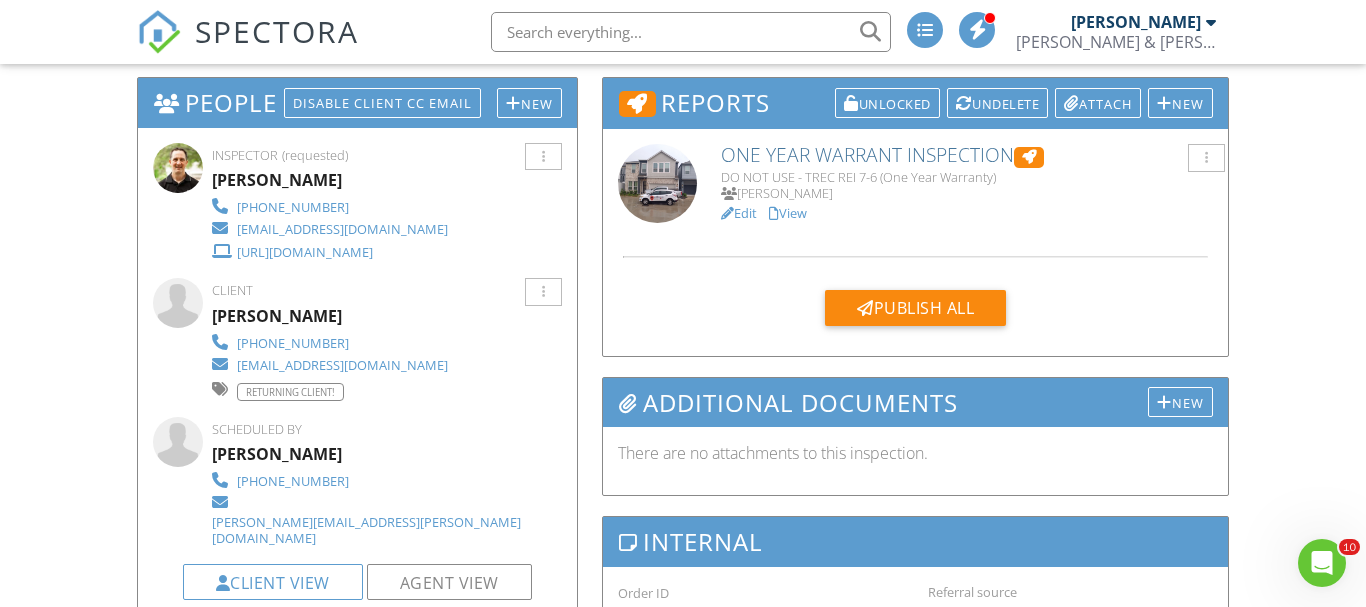 click on "View" at bounding box center (788, 213) 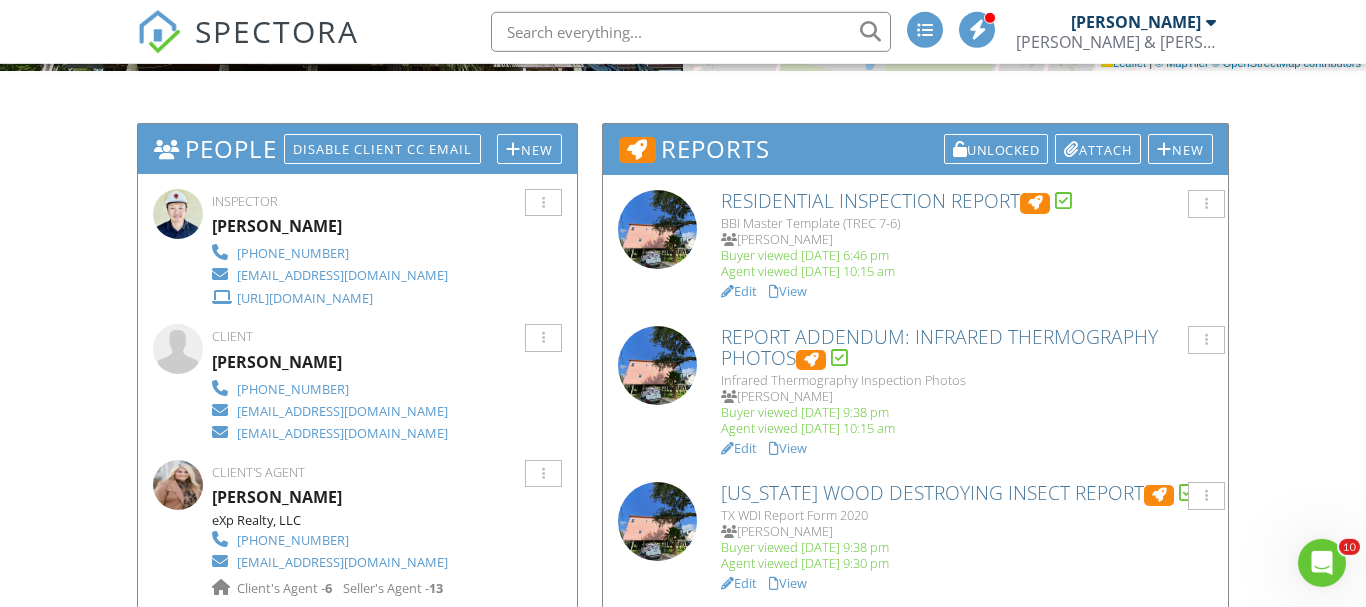 scroll, scrollTop: 461, scrollLeft: 0, axis: vertical 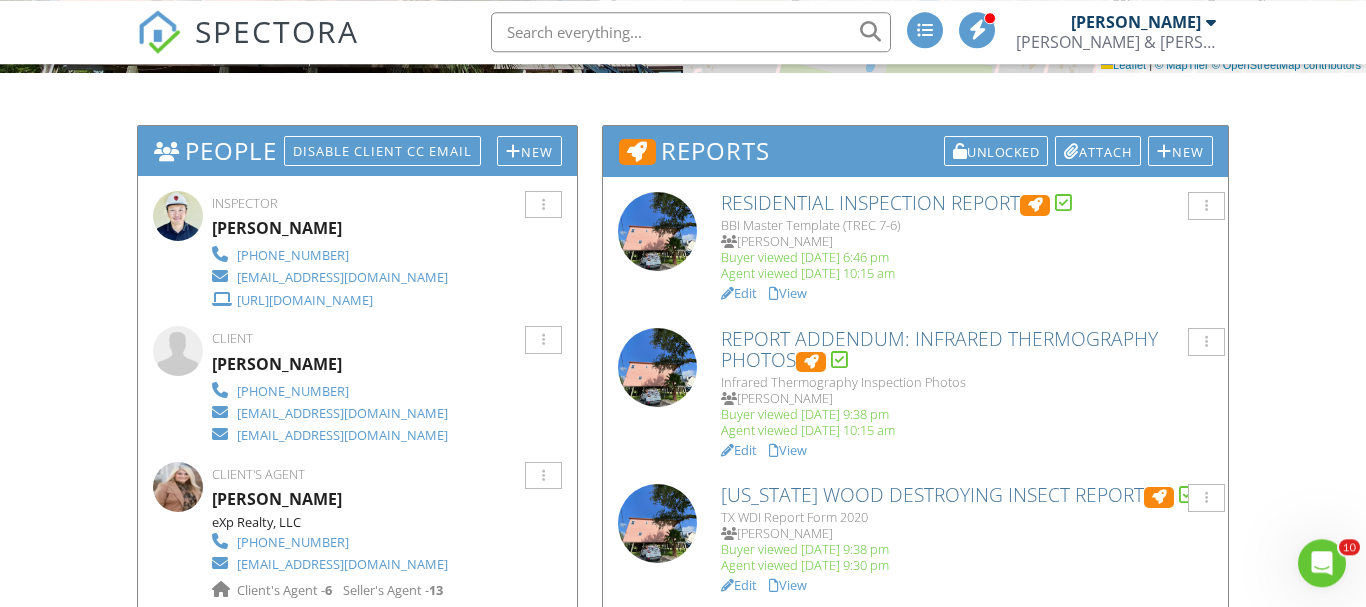 click on "View" at bounding box center [788, 293] 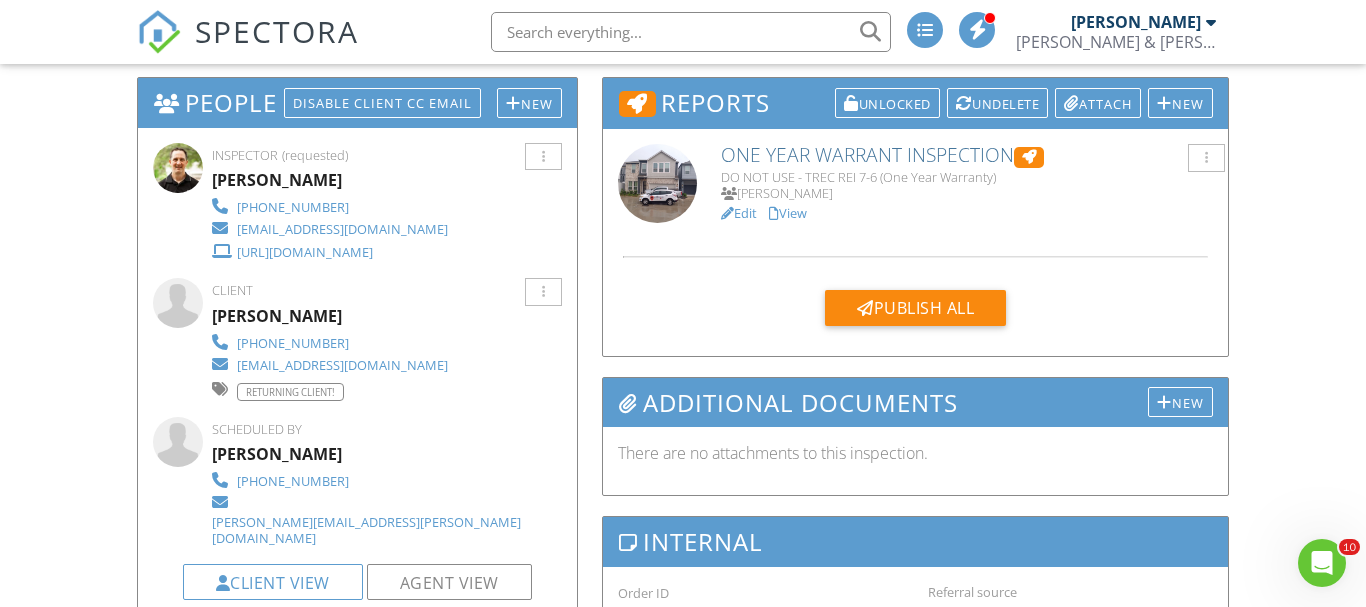 scroll, scrollTop: 0, scrollLeft: 0, axis: both 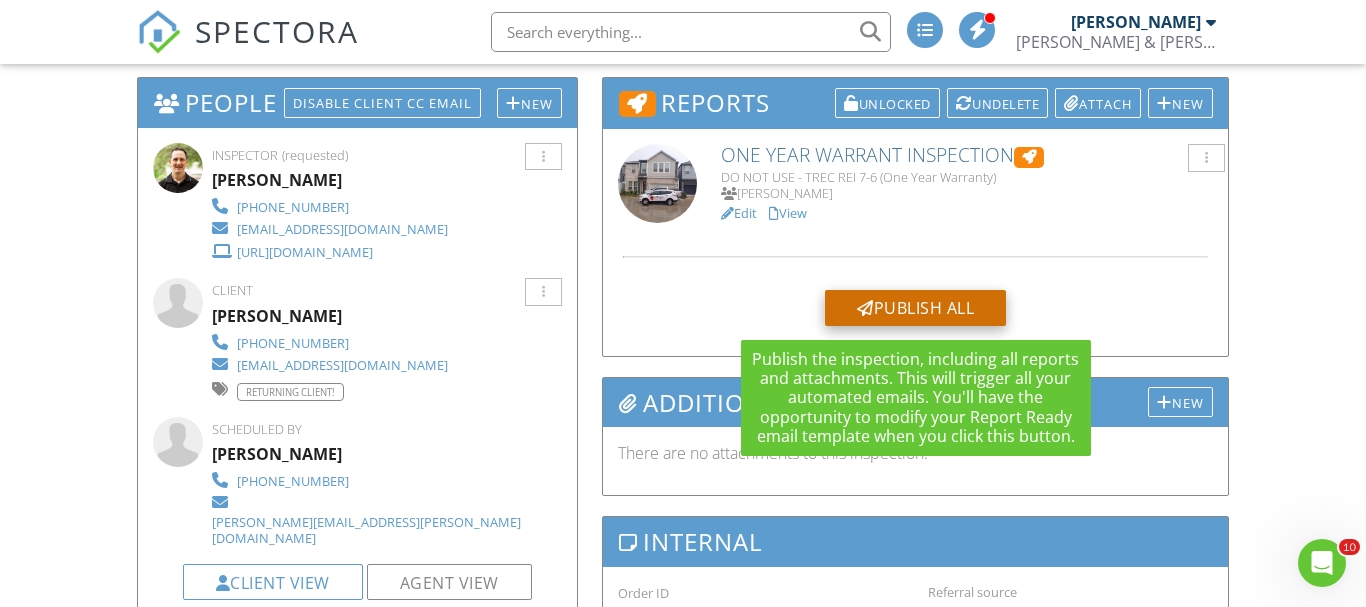 click on "Publish All" at bounding box center (915, 308) 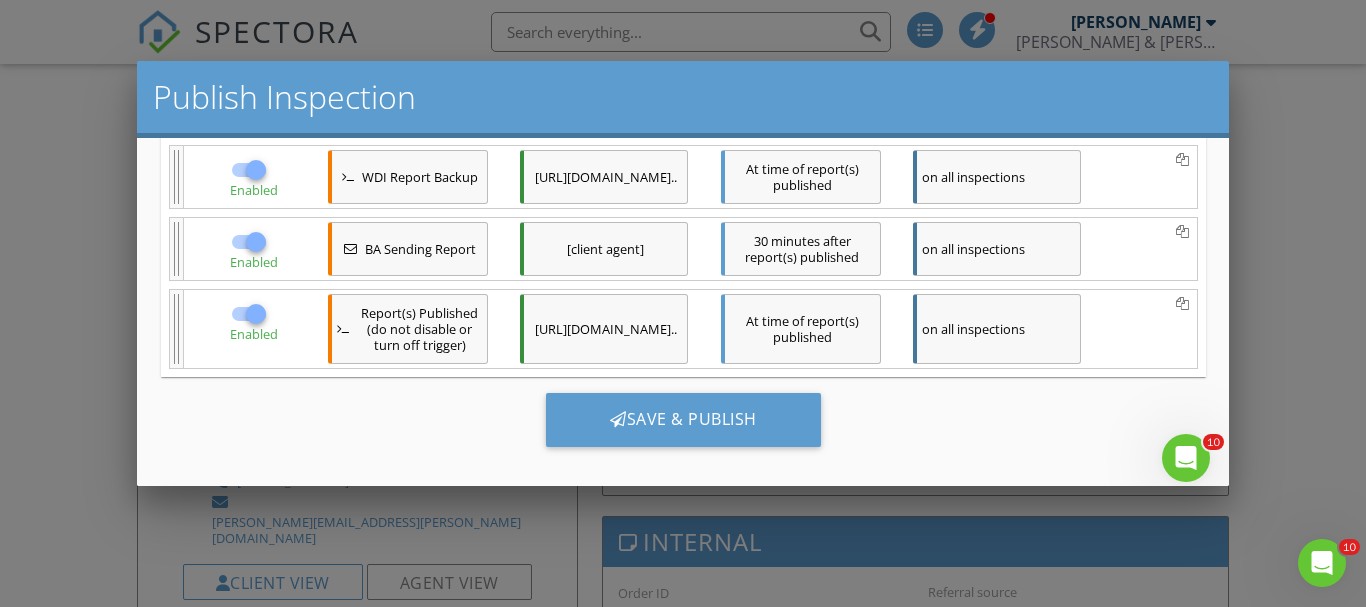 scroll, scrollTop: 0, scrollLeft: 0, axis: both 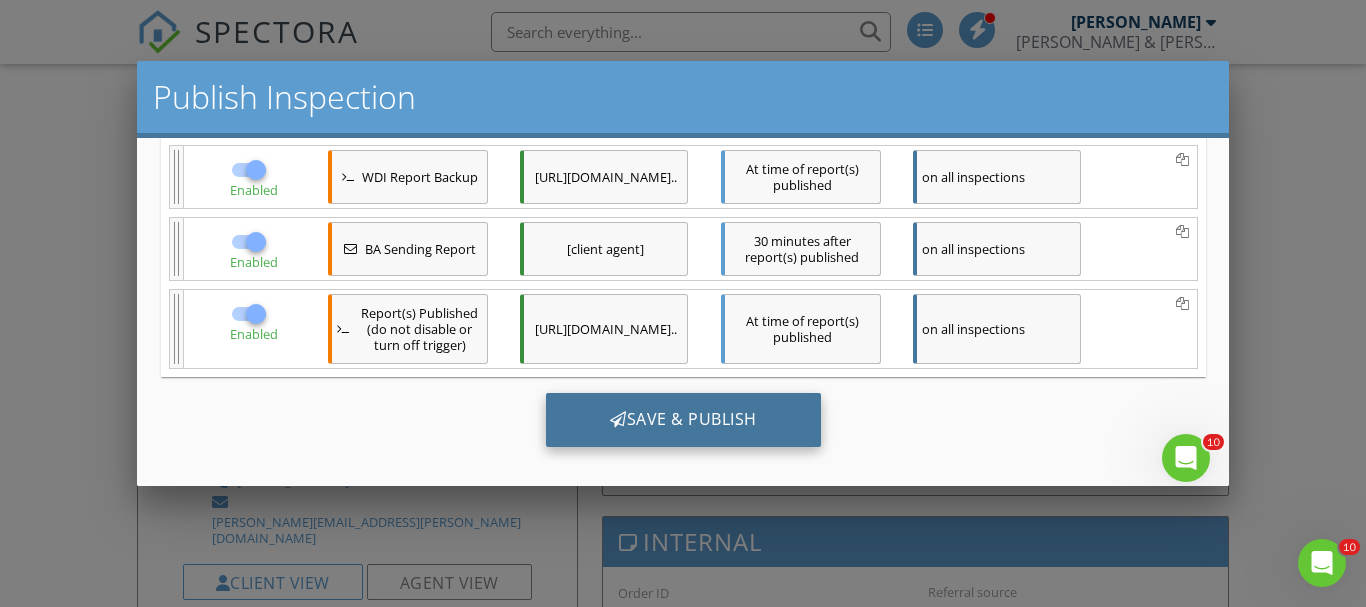 click on "Save & Publish" at bounding box center [682, 419] 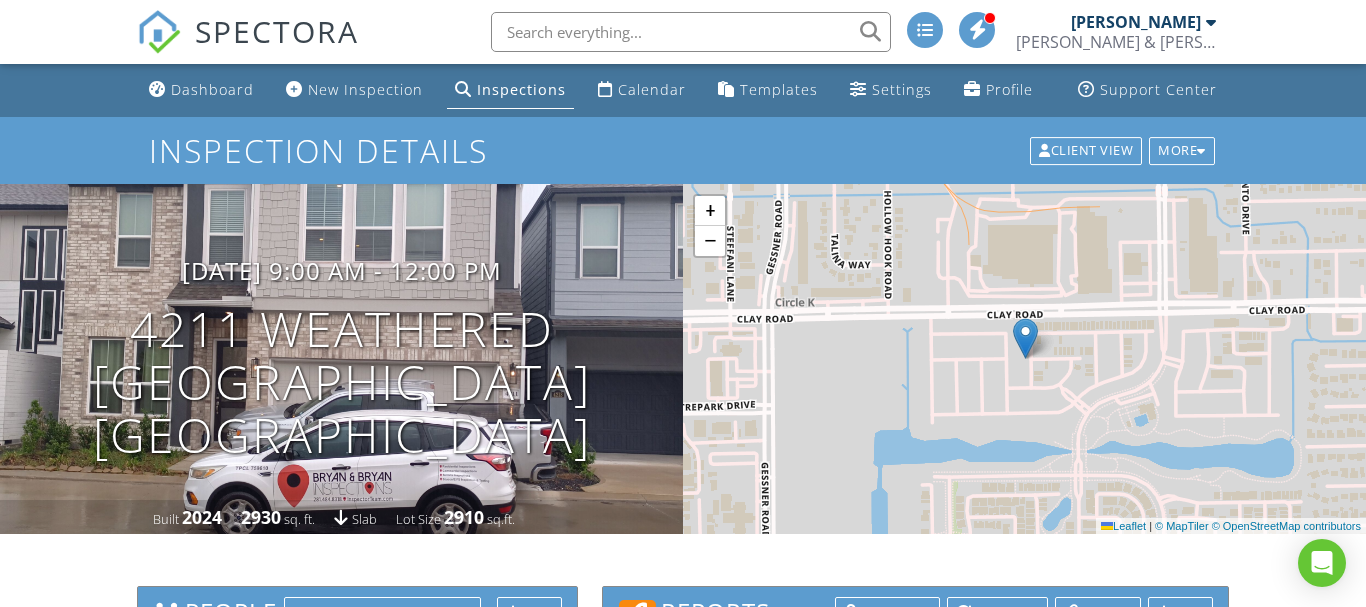 scroll, scrollTop: 0, scrollLeft: 0, axis: both 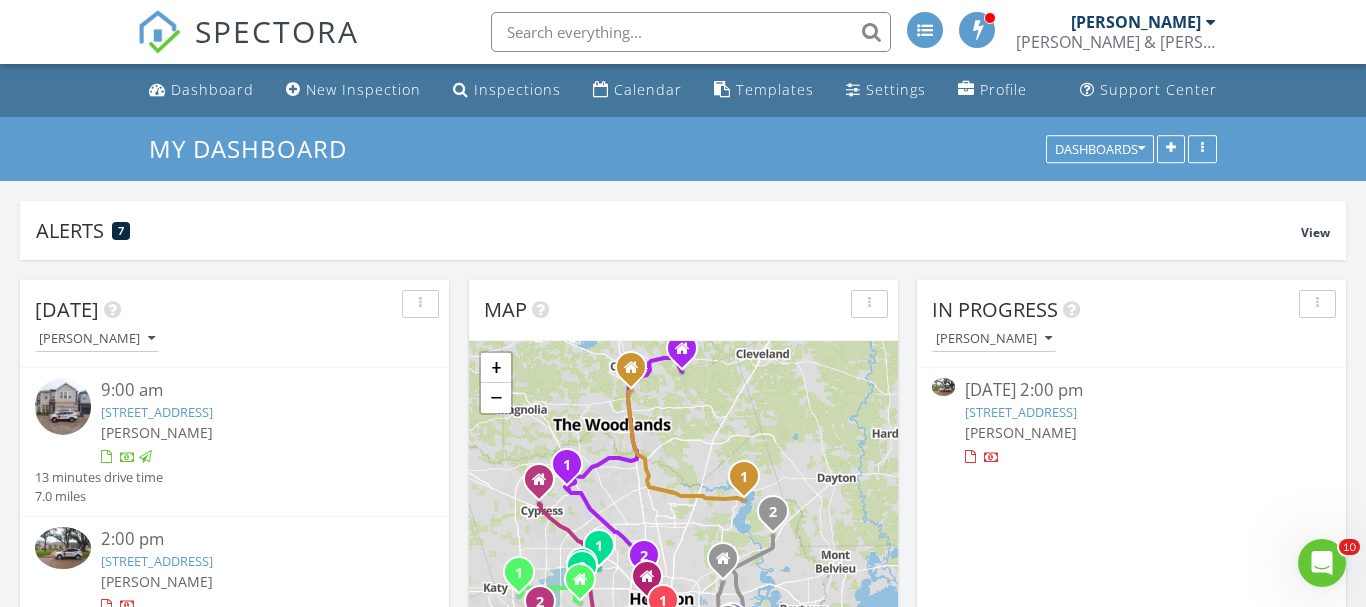 click on "902 W Forest Dr, Houston, TX 77079" at bounding box center (1021, 412) 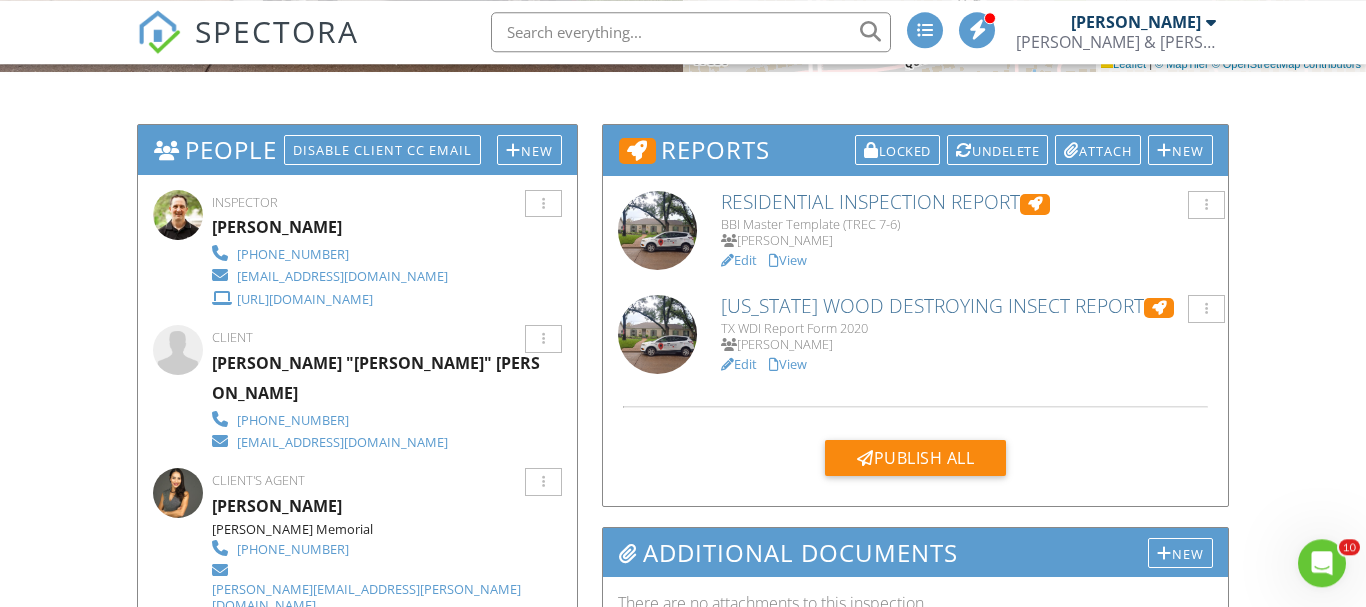 scroll, scrollTop: 463, scrollLeft: 0, axis: vertical 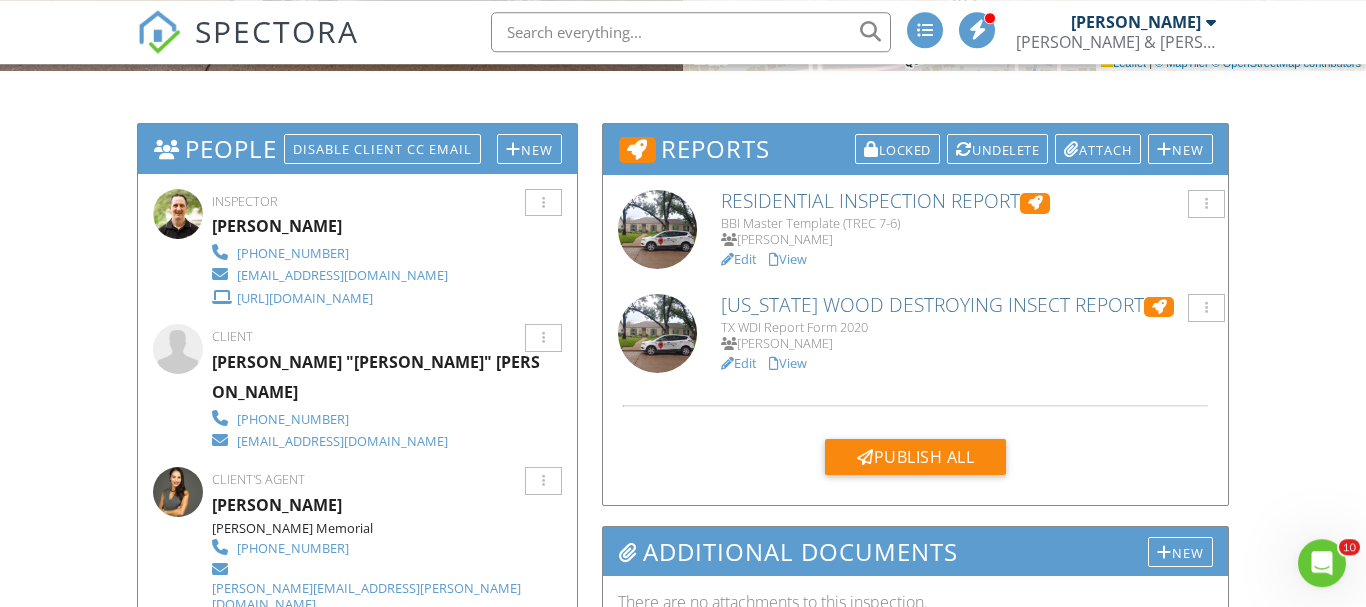 click on "View" at bounding box center (788, 259) 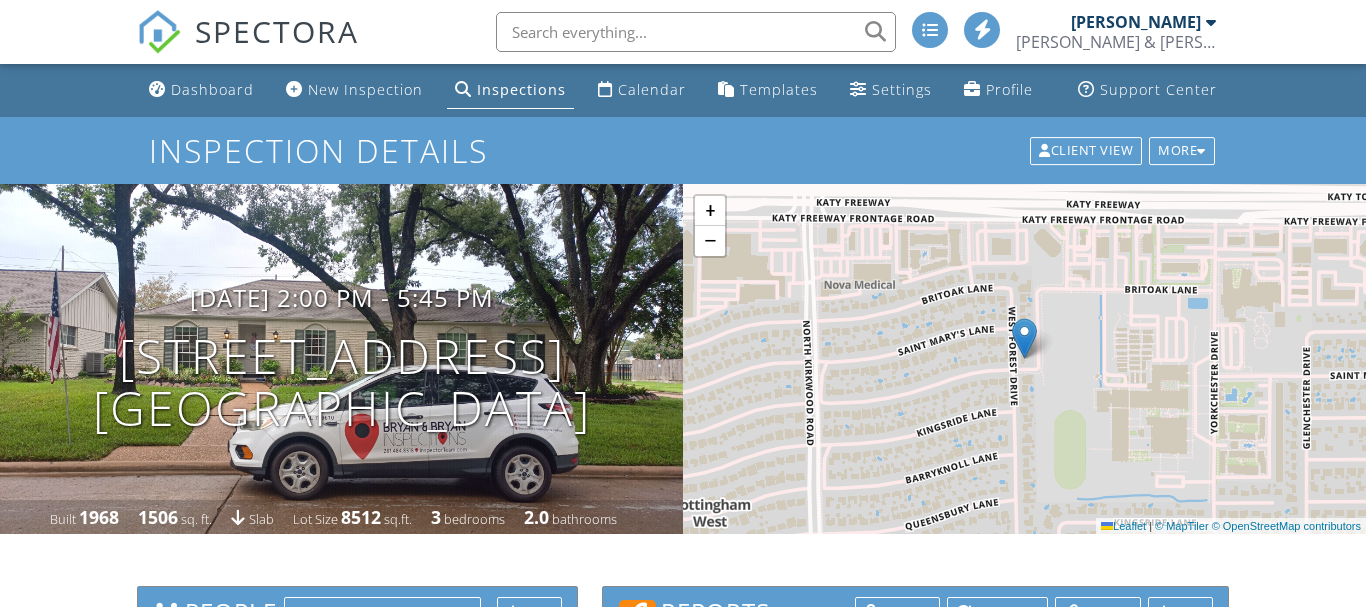 click on "View" at bounding box center (788, 826) 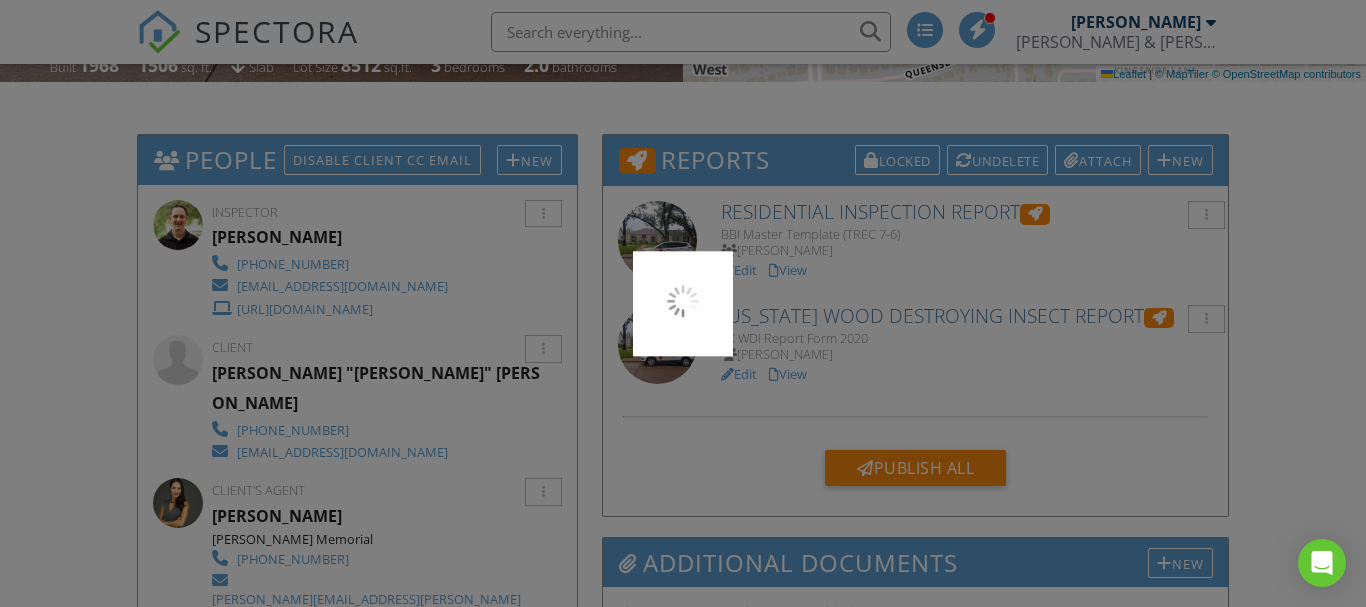 scroll, scrollTop: 453, scrollLeft: 0, axis: vertical 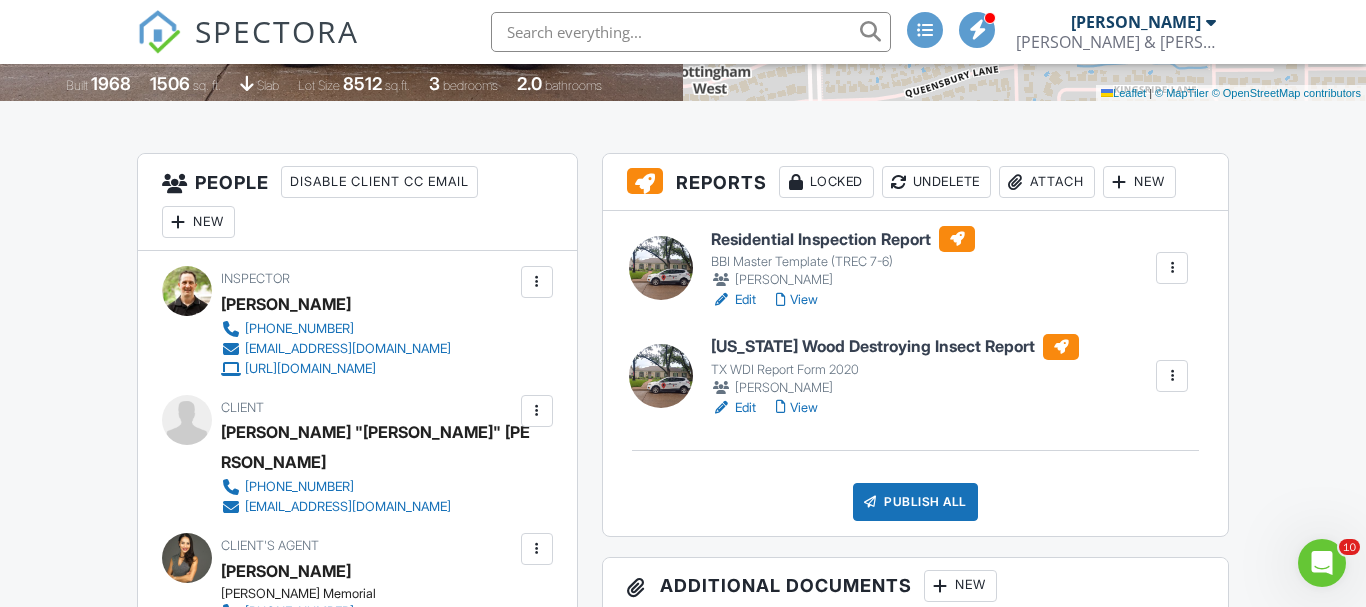 click on "Publish All" at bounding box center [915, 502] 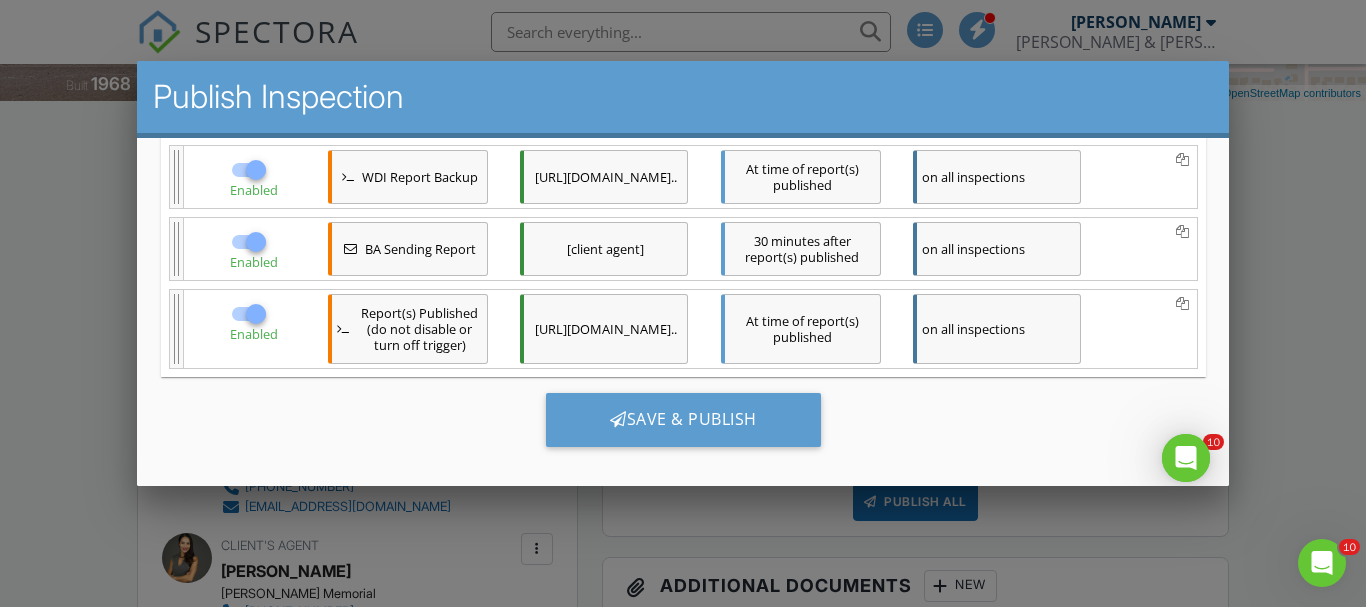 scroll, scrollTop: 0, scrollLeft: 0, axis: both 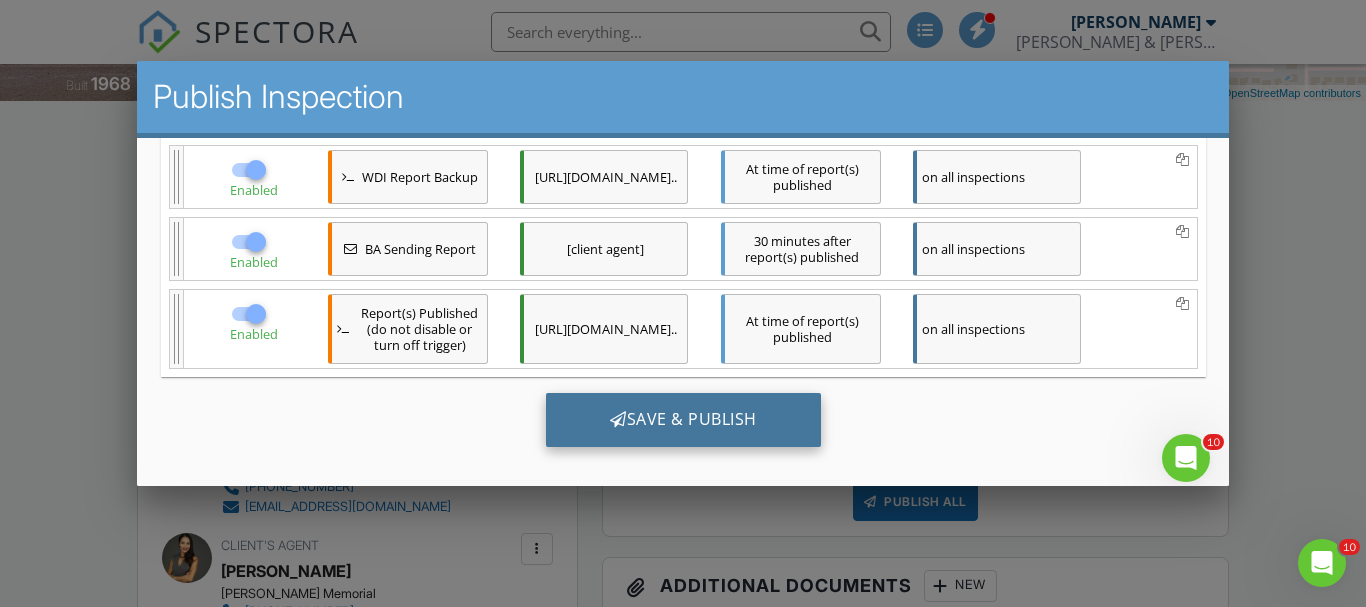 click on "Save & Publish" at bounding box center [682, 419] 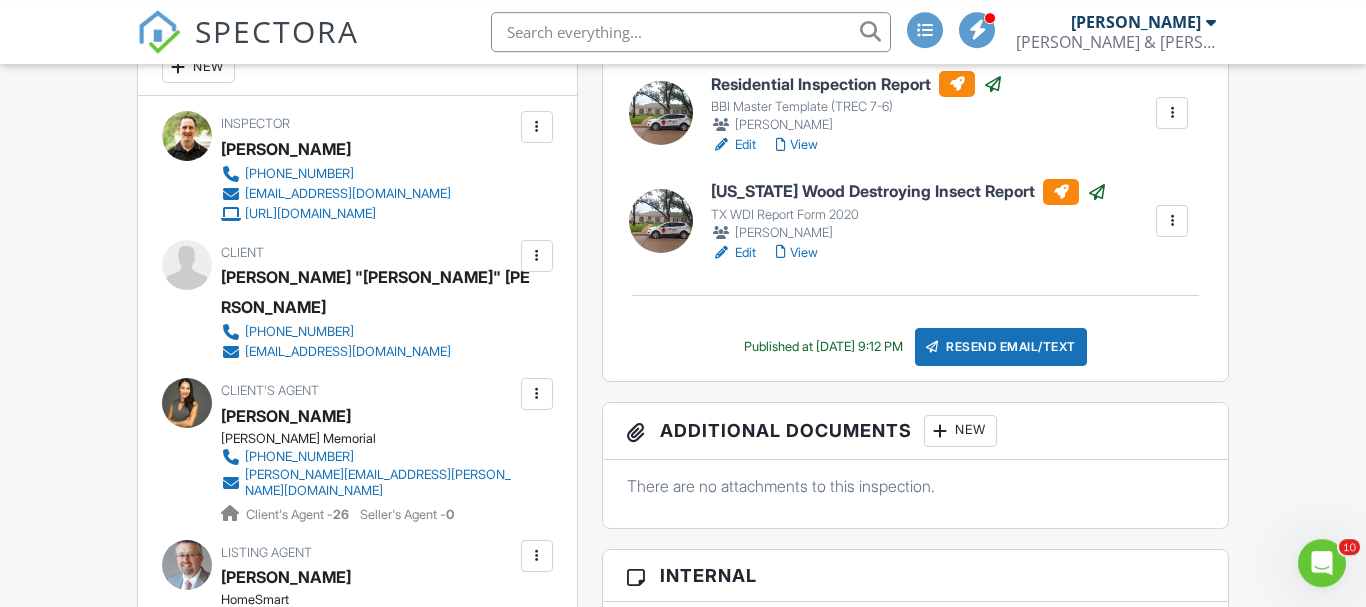 scroll, scrollTop: 943, scrollLeft: 0, axis: vertical 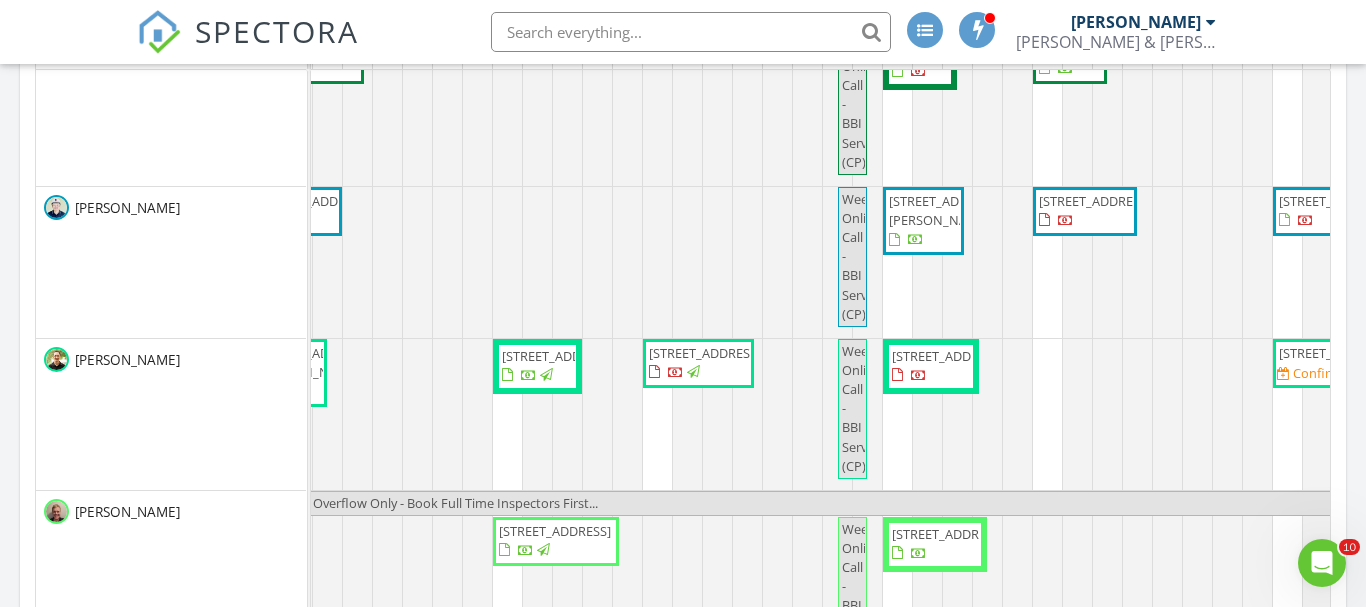 click on "[STREET_ADDRESS]" at bounding box center [948, 356] 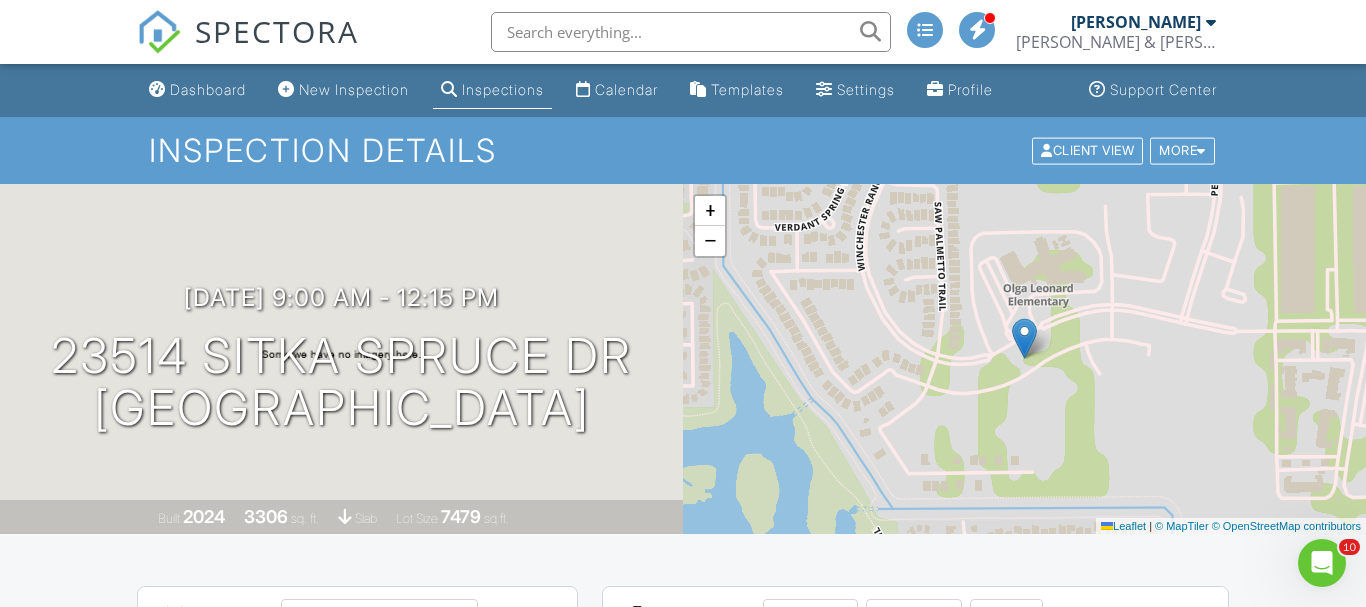 scroll, scrollTop: 509, scrollLeft: 0, axis: vertical 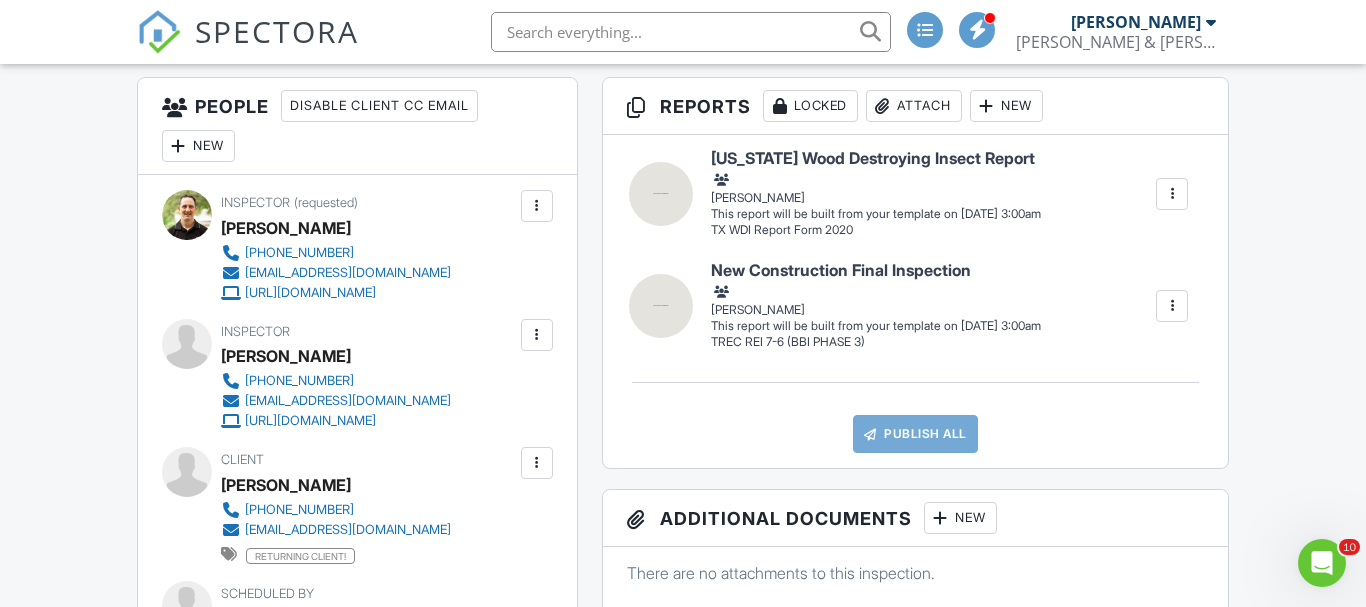 click on "New" at bounding box center (1006, 106) 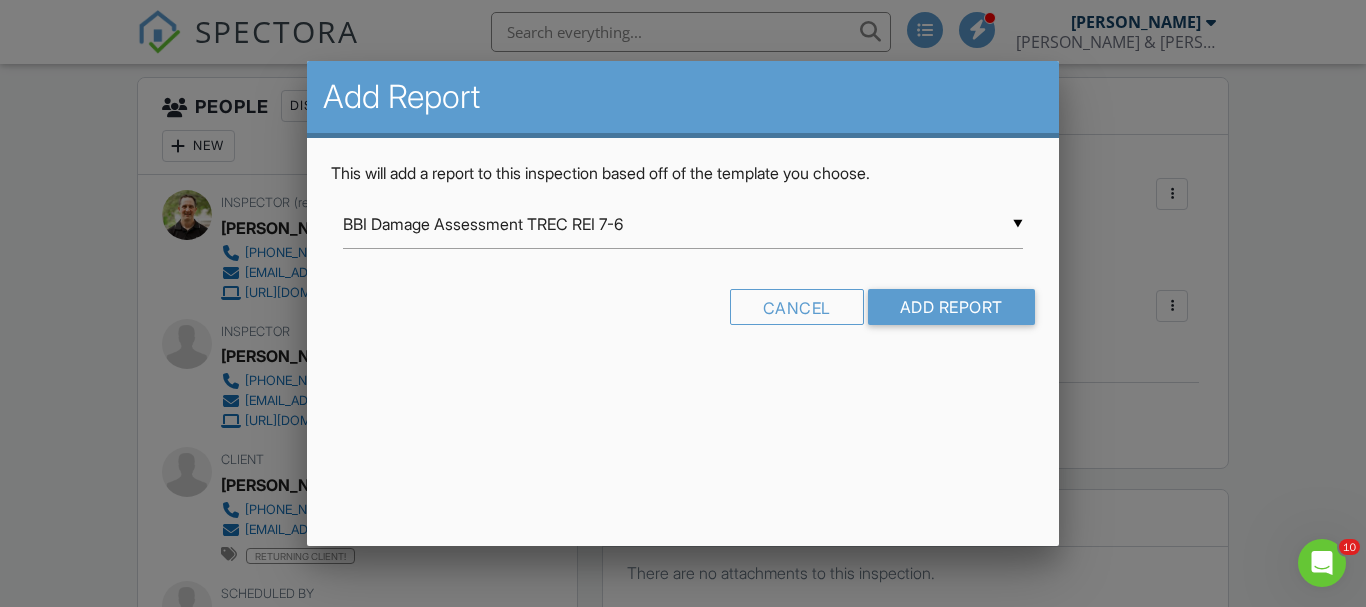 click on "BBI Damage Assessment TREC REI 7-6" at bounding box center (682, 224) 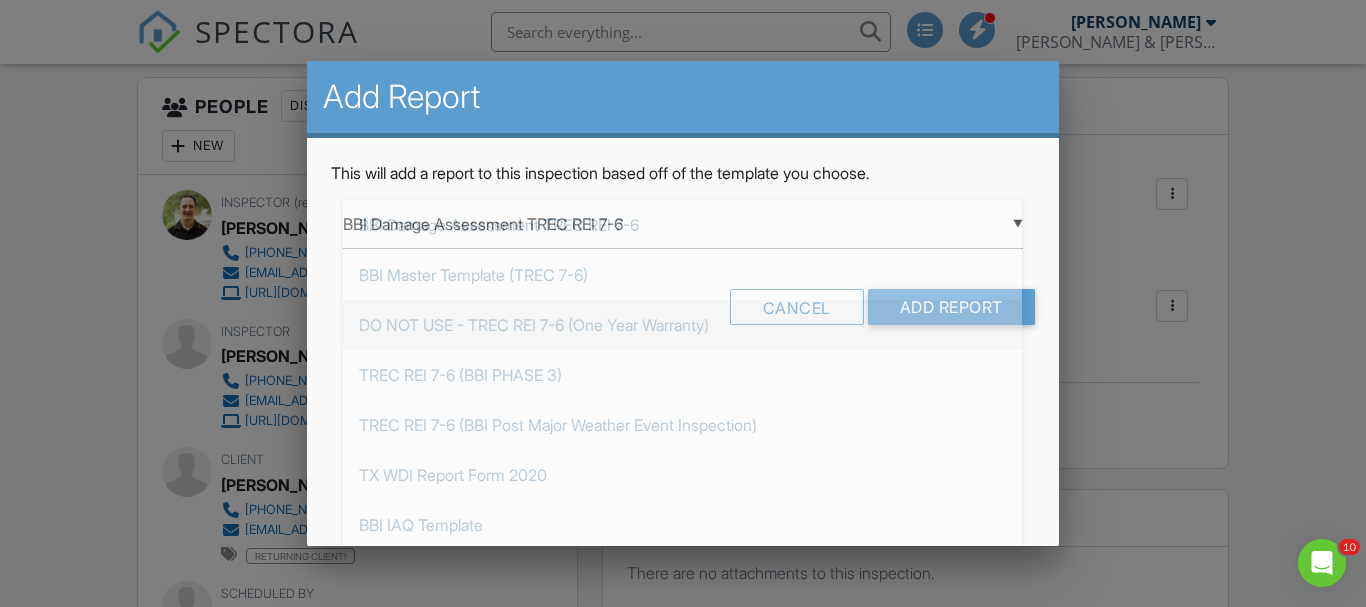 click on "DO NOT USE - TREC REI 7-6 (One Year Warranty)" at bounding box center [682, 325] 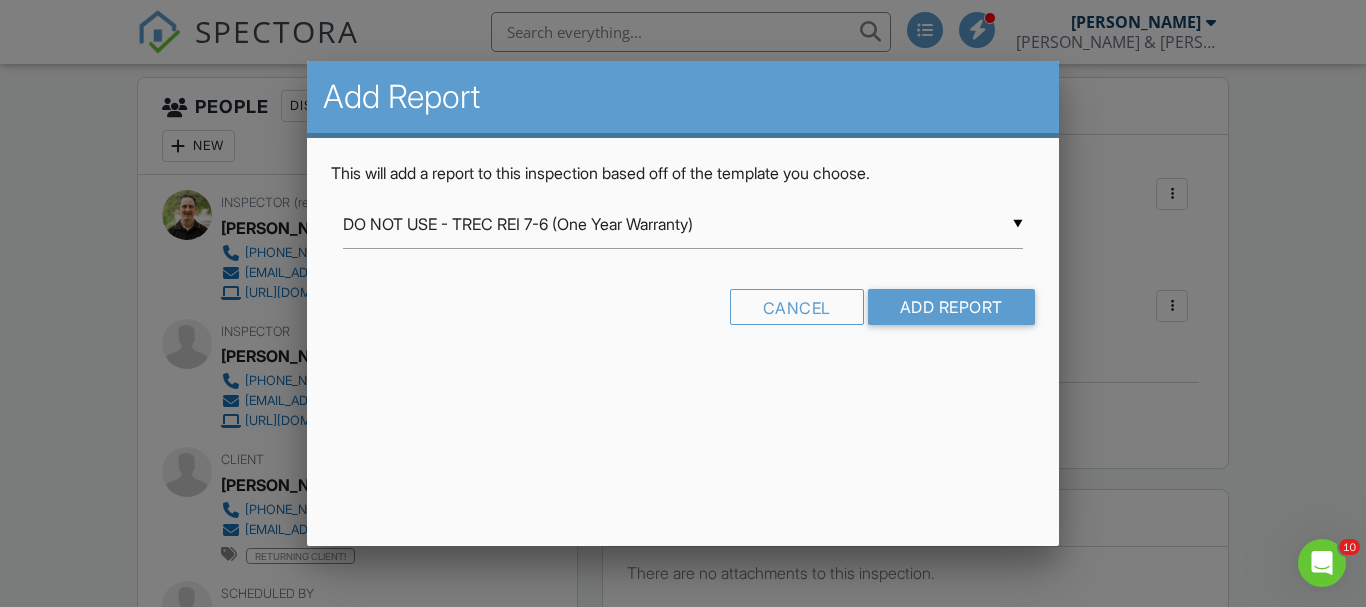 scroll, scrollTop: 0, scrollLeft: 0, axis: both 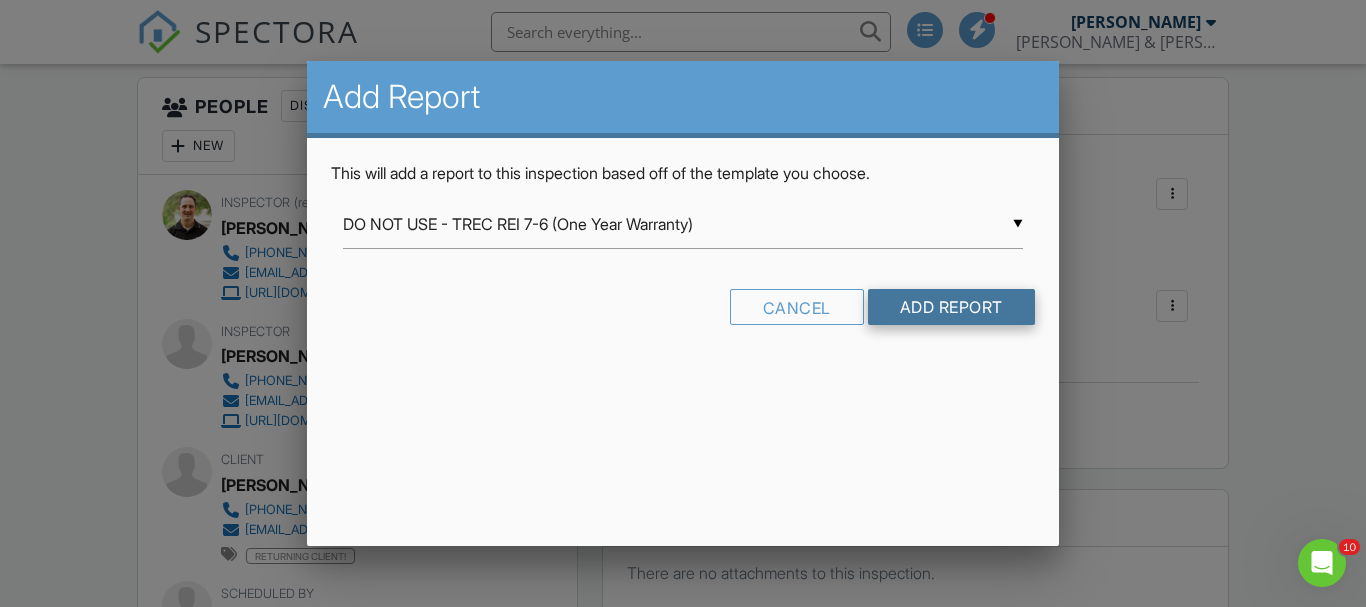 click on "Add Report" at bounding box center [951, 307] 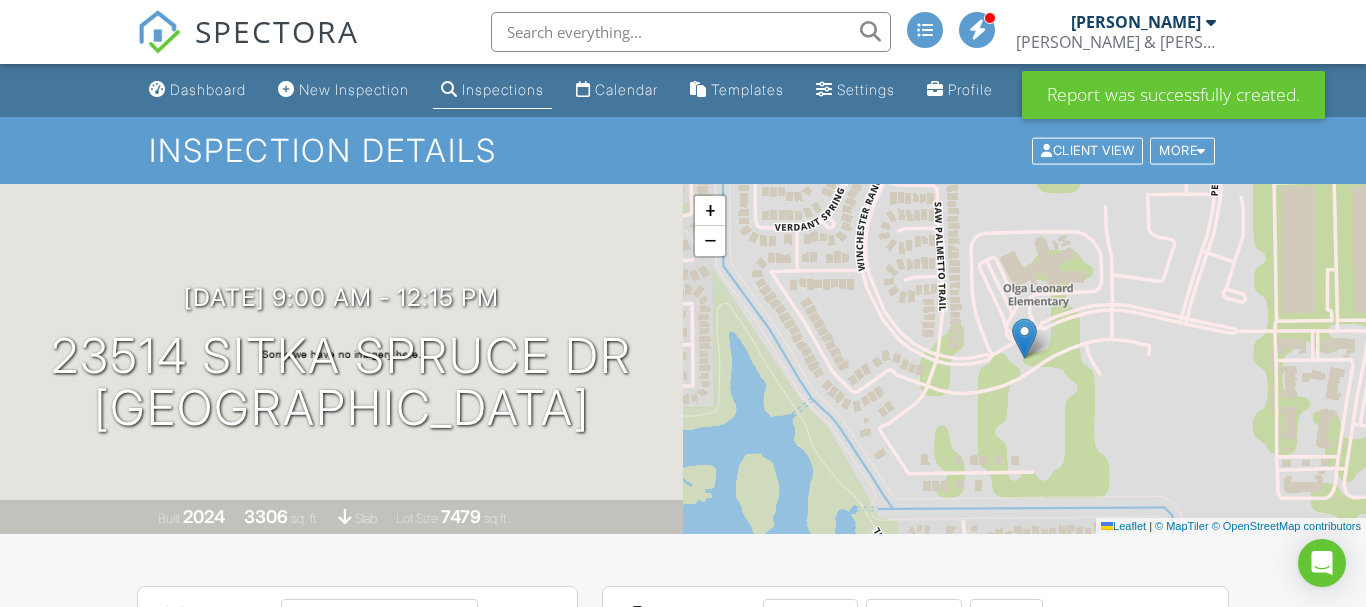 scroll, scrollTop: 452, scrollLeft: 0, axis: vertical 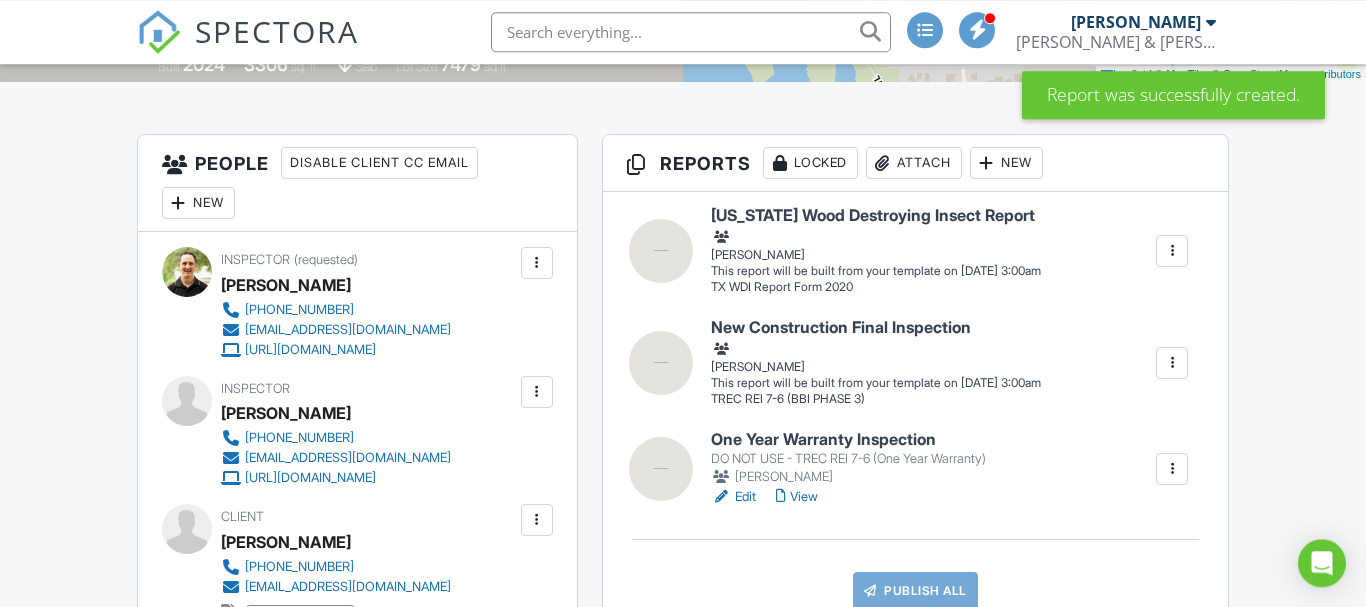 click at bounding box center (1172, 363) 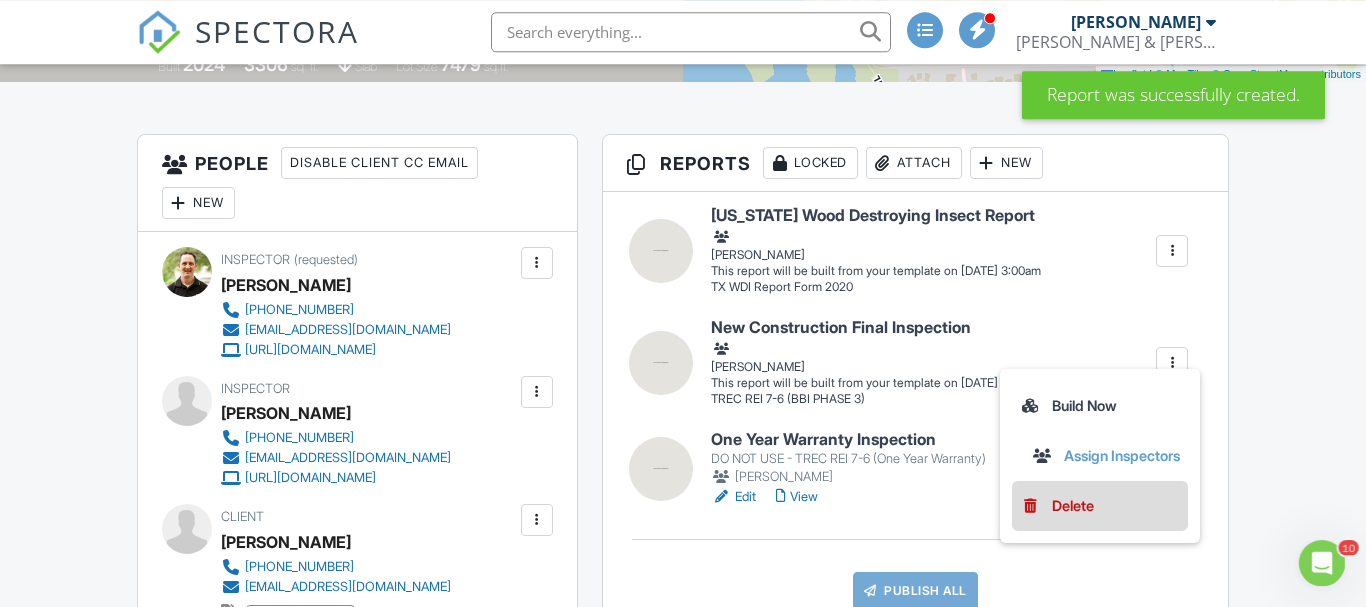 scroll, scrollTop: 0, scrollLeft: 0, axis: both 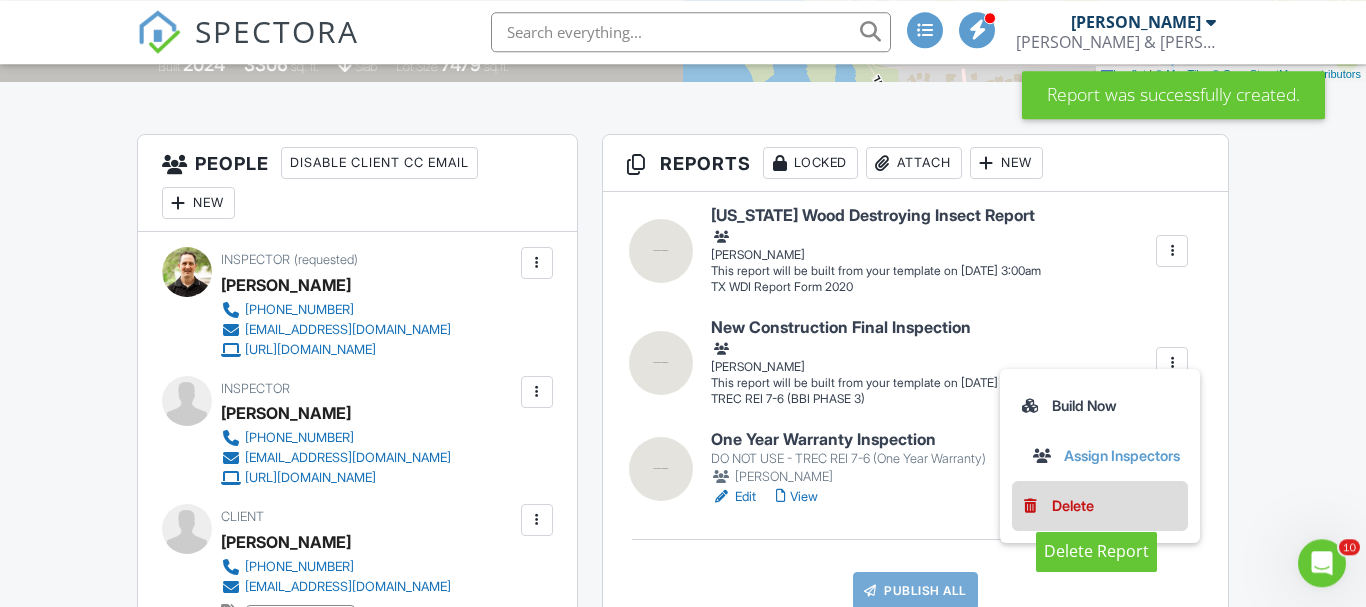 click on "Delete" at bounding box center [1073, 506] 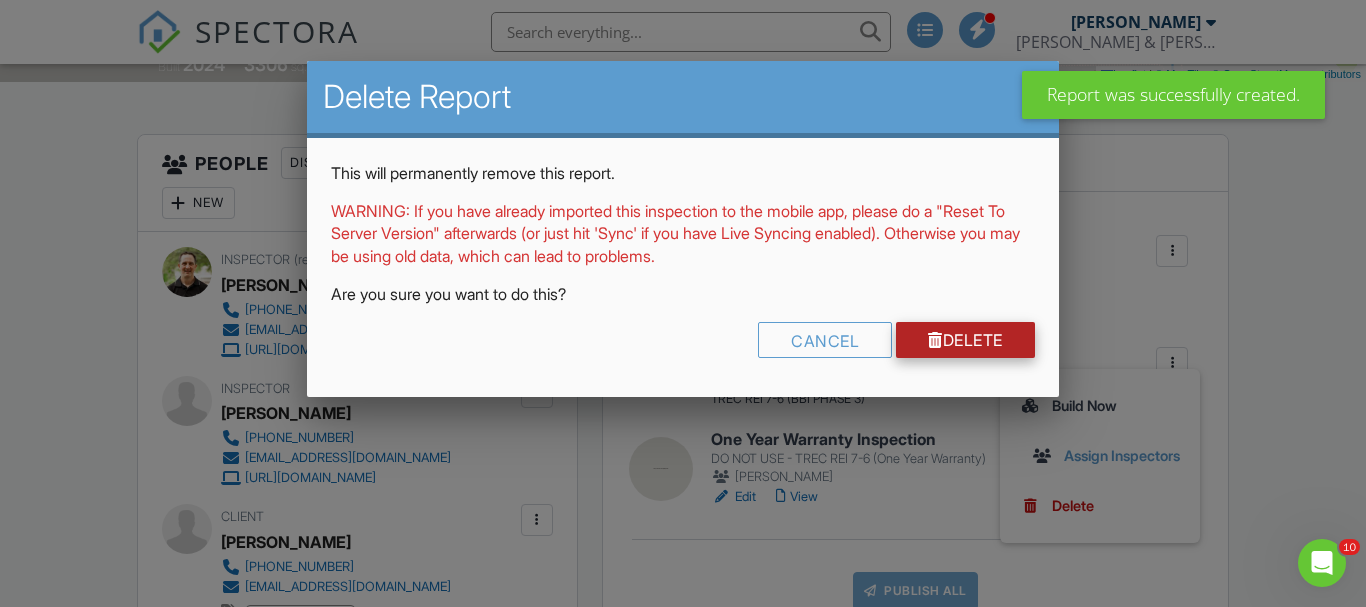 click on "Delete" at bounding box center (965, 340) 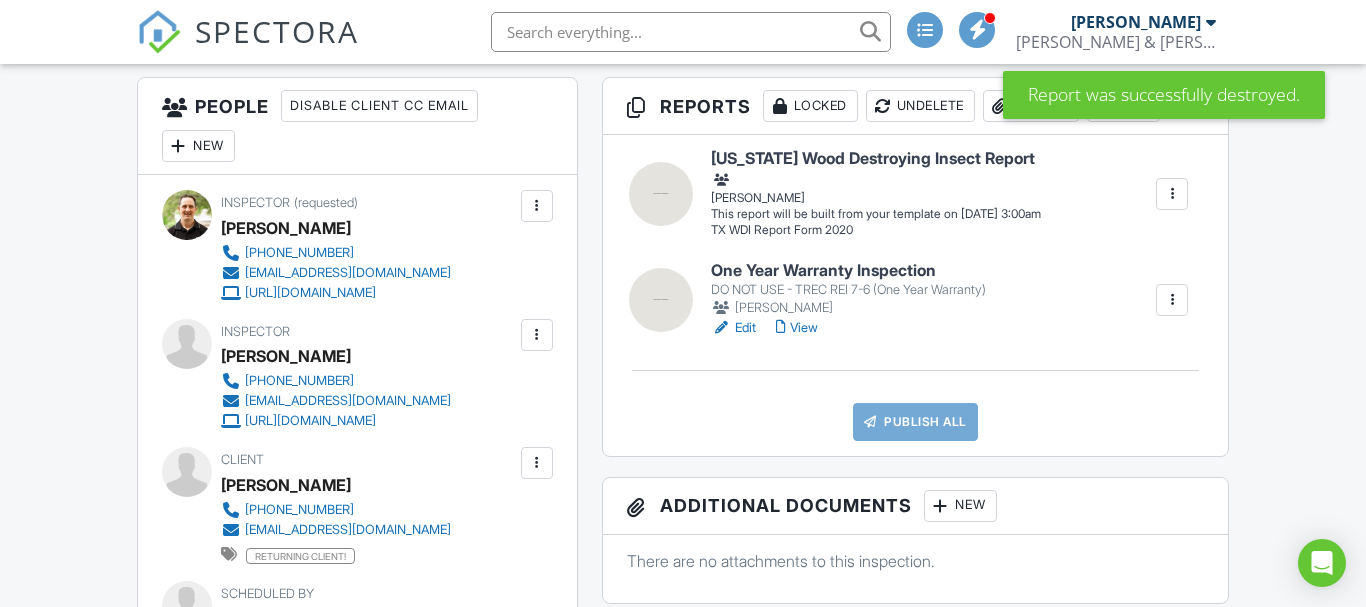 scroll, scrollTop: 509, scrollLeft: 0, axis: vertical 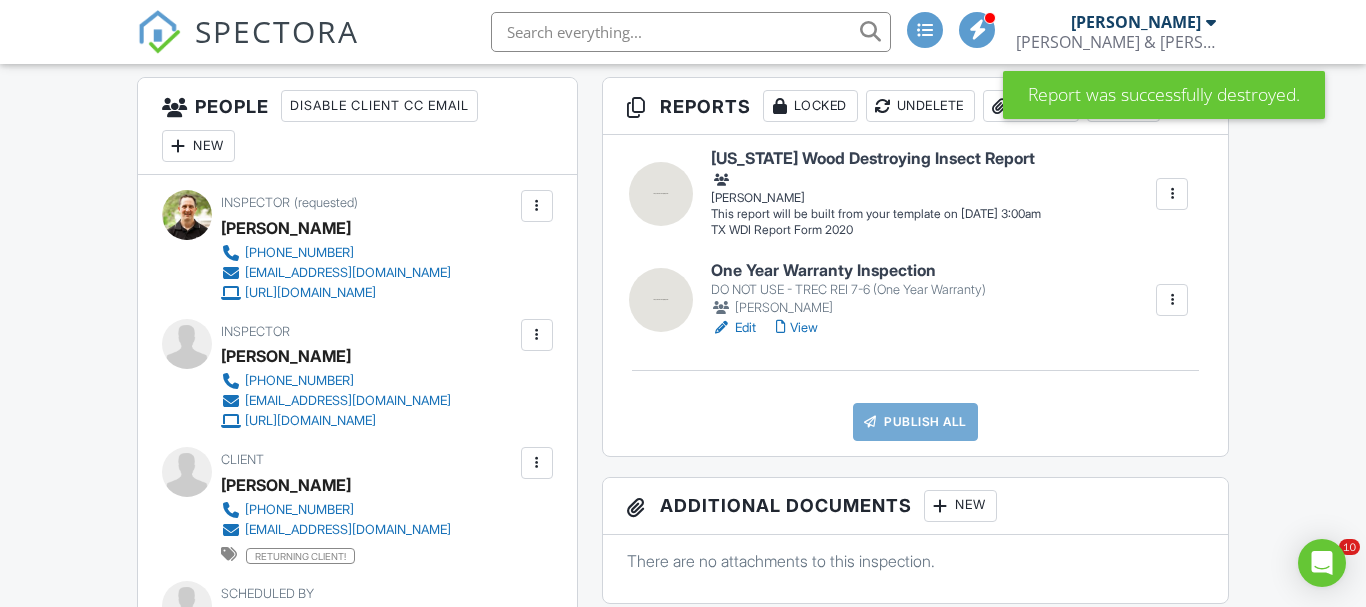 click at bounding box center [1172, 194] 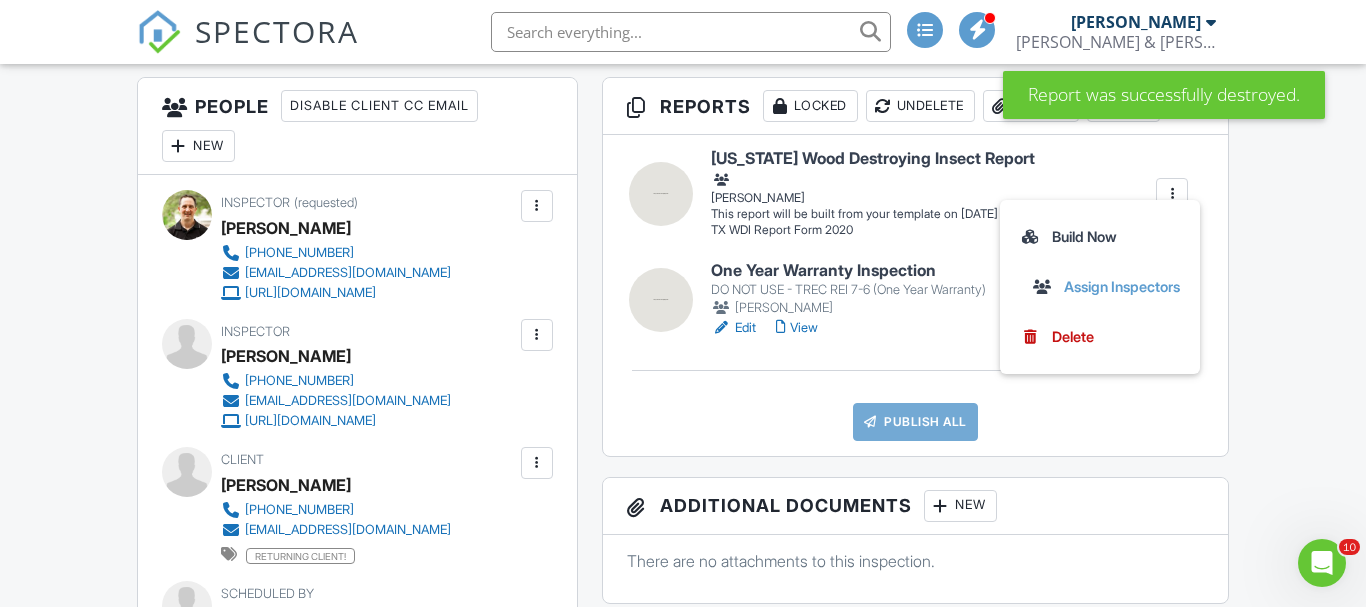 scroll, scrollTop: 0, scrollLeft: 0, axis: both 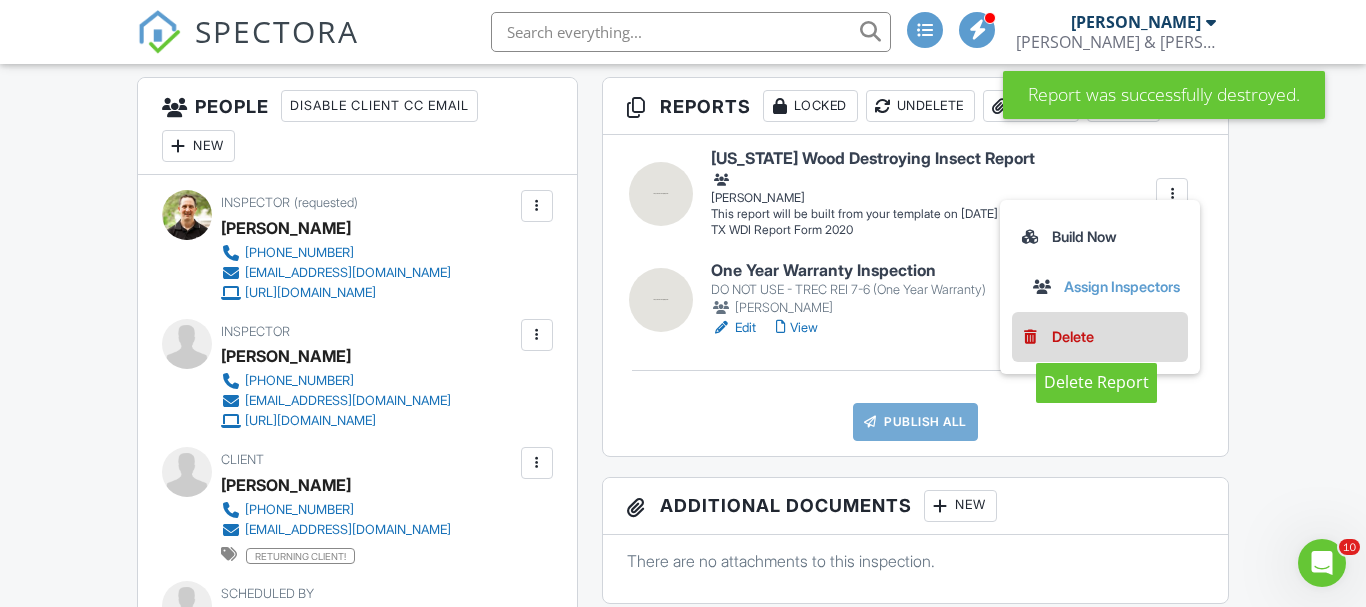 click on "Delete" at bounding box center (1073, 337) 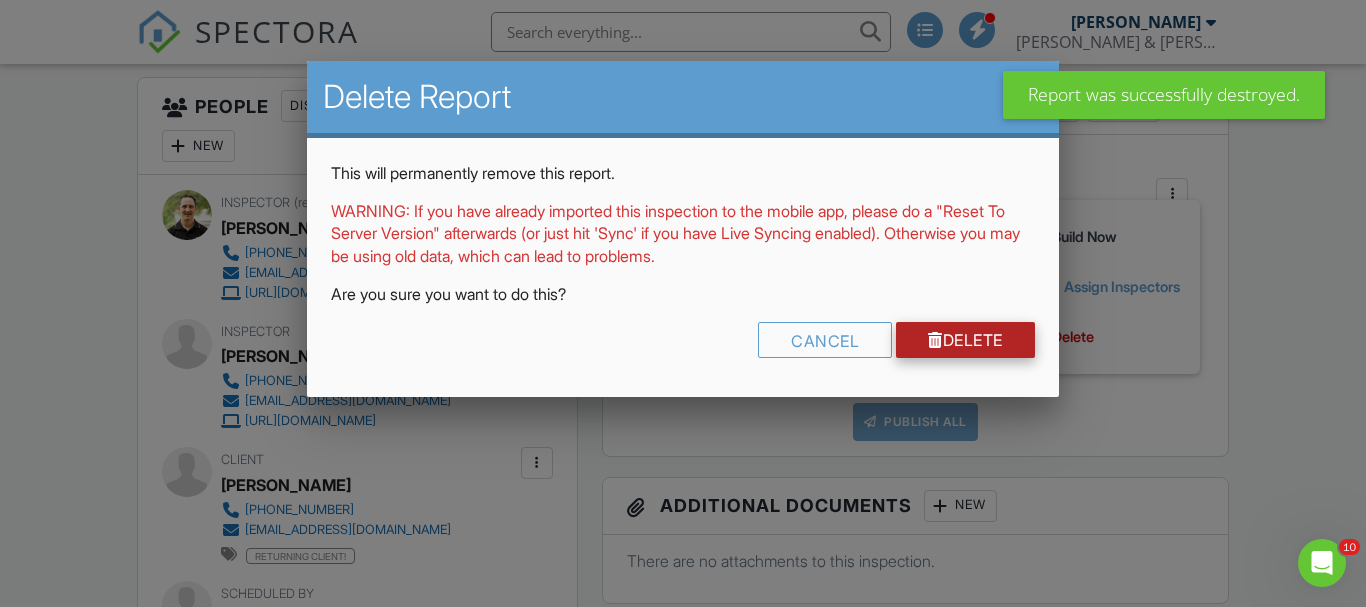 click on "Delete" at bounding box center [965, 340] 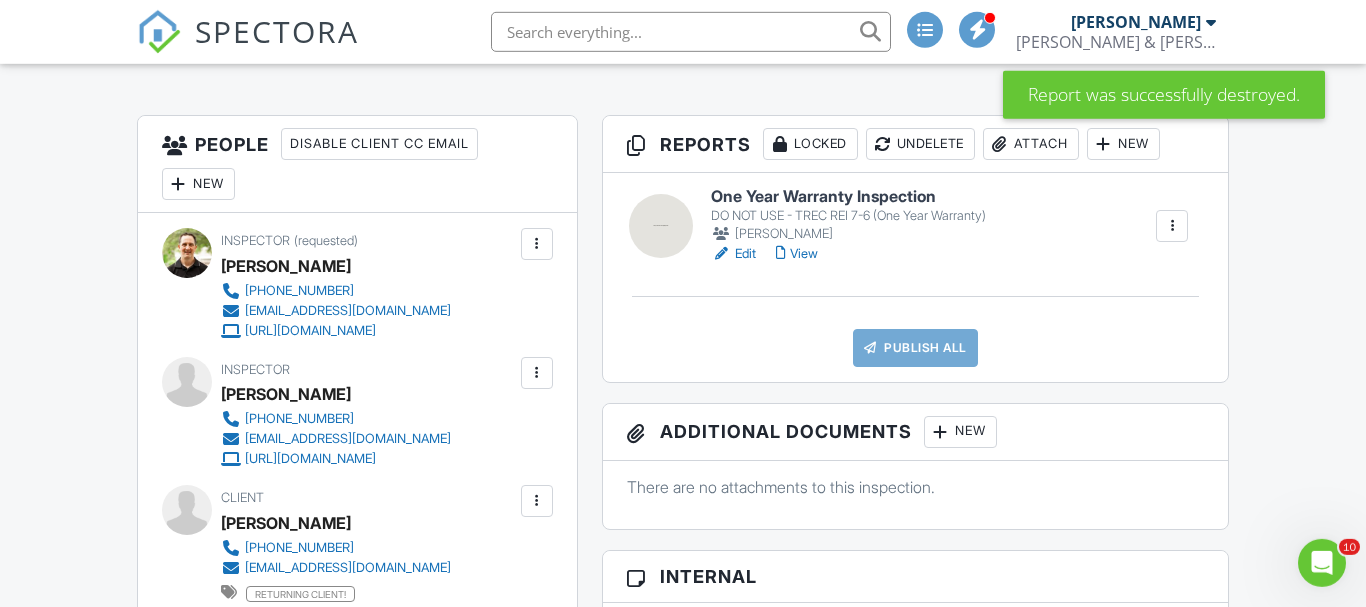 scroll, scrollTop: 0, scrollLeft: 0, axis: both 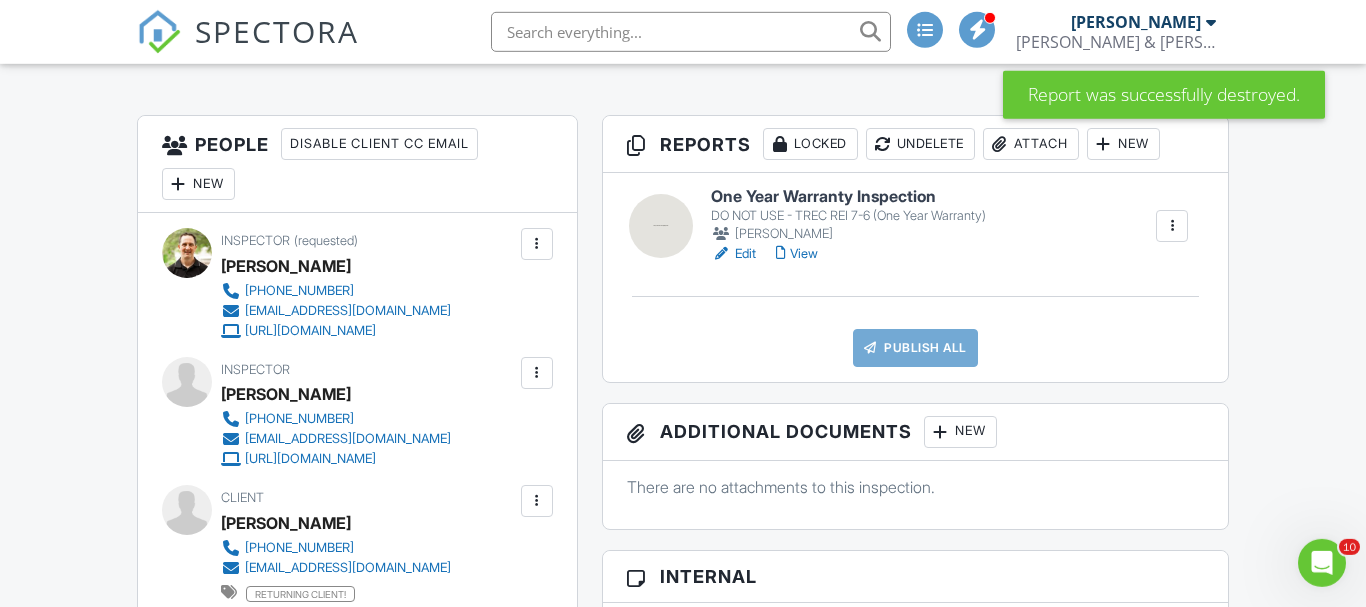 click on "New" at bounding box center [1123, 144] 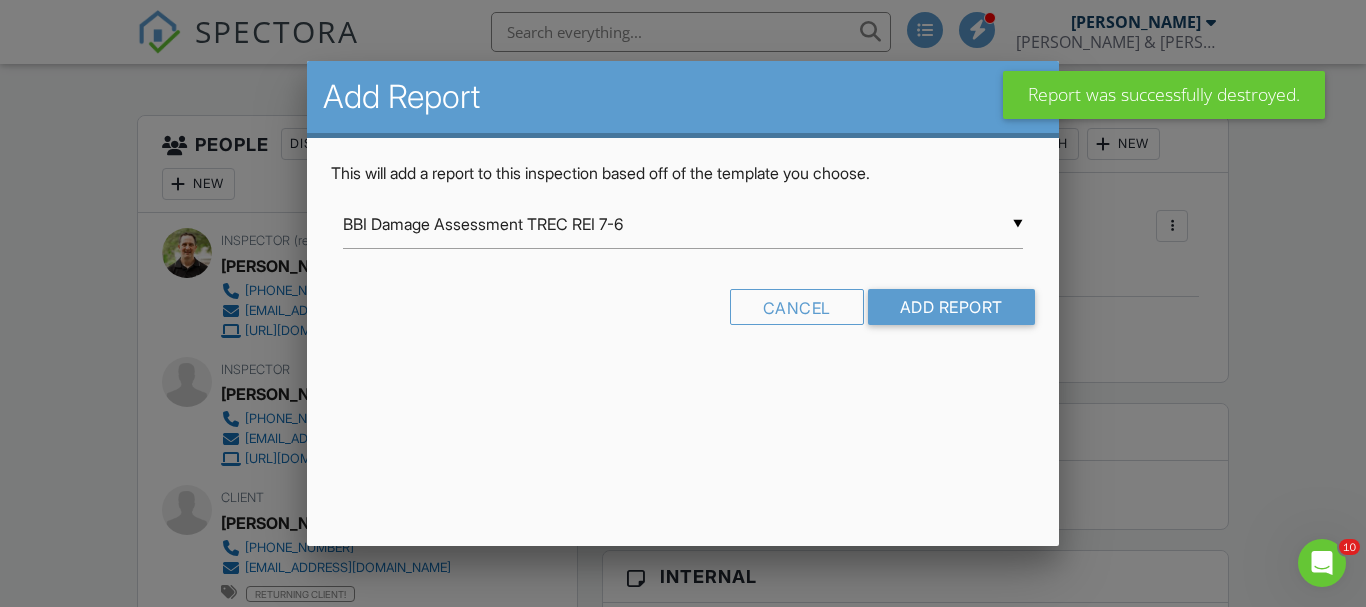 click on "BBI Damage Assessment TREC REI 7-6" at bounding box center [682, 224] 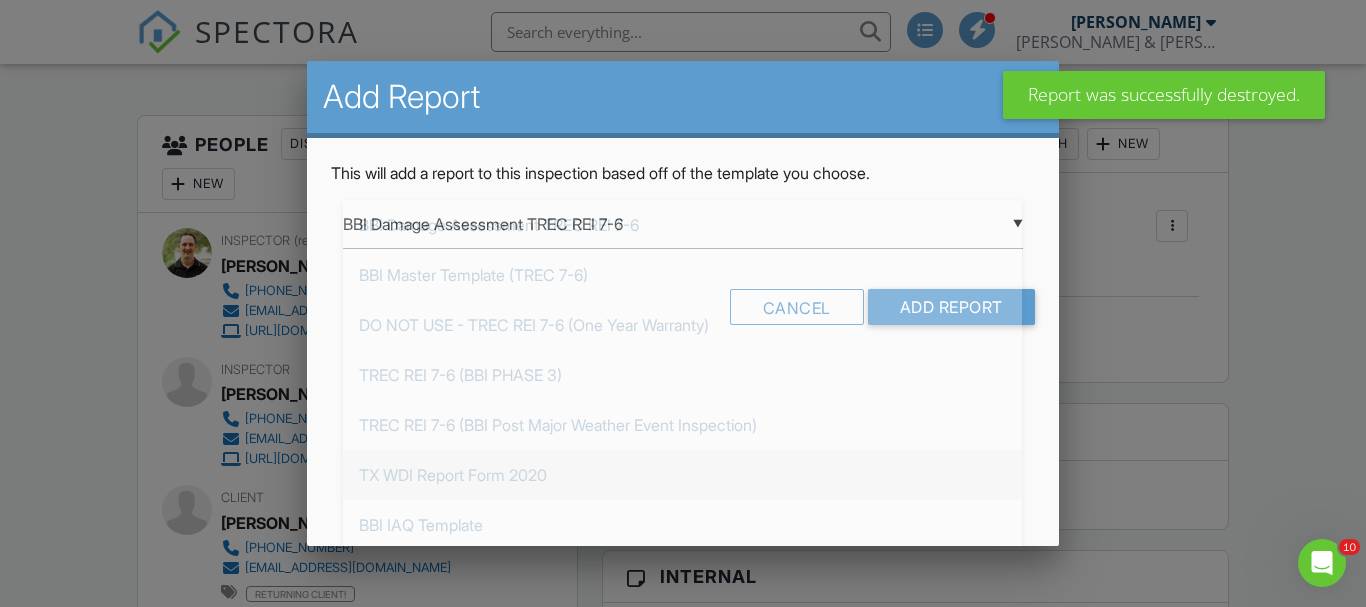 click on "TX WDI Report Form 2020" at bounding box center (682, 475) 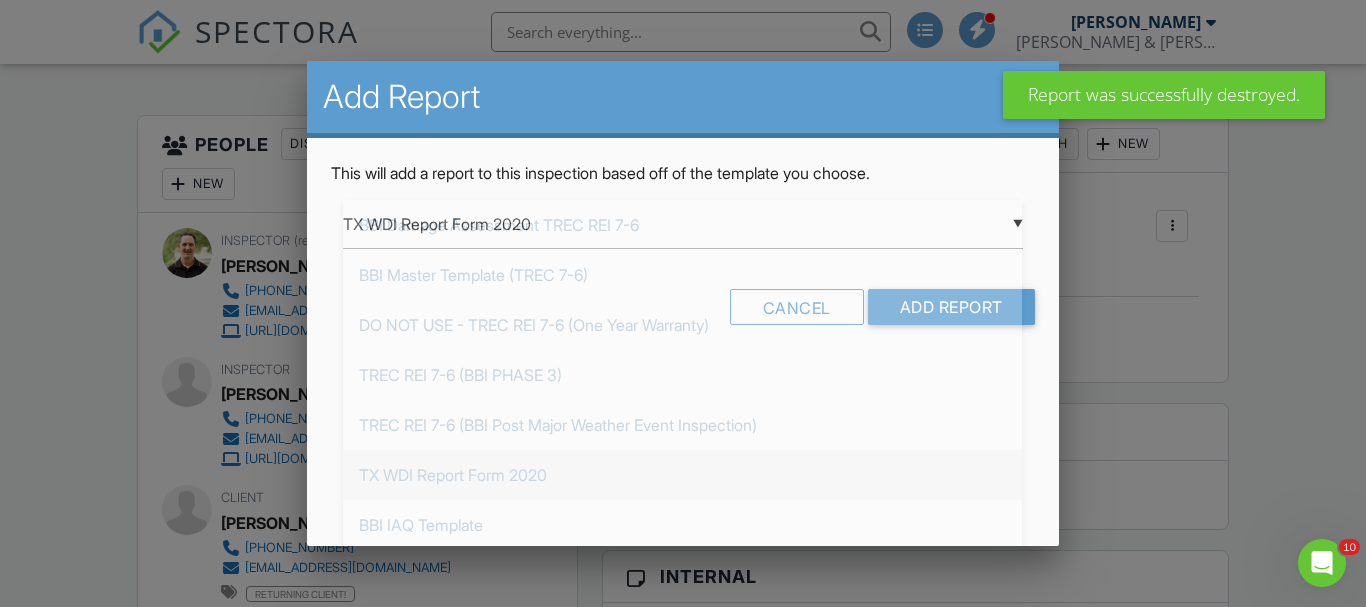 scroll, scrollTop: 0, scrollLeft: 0, axis: both 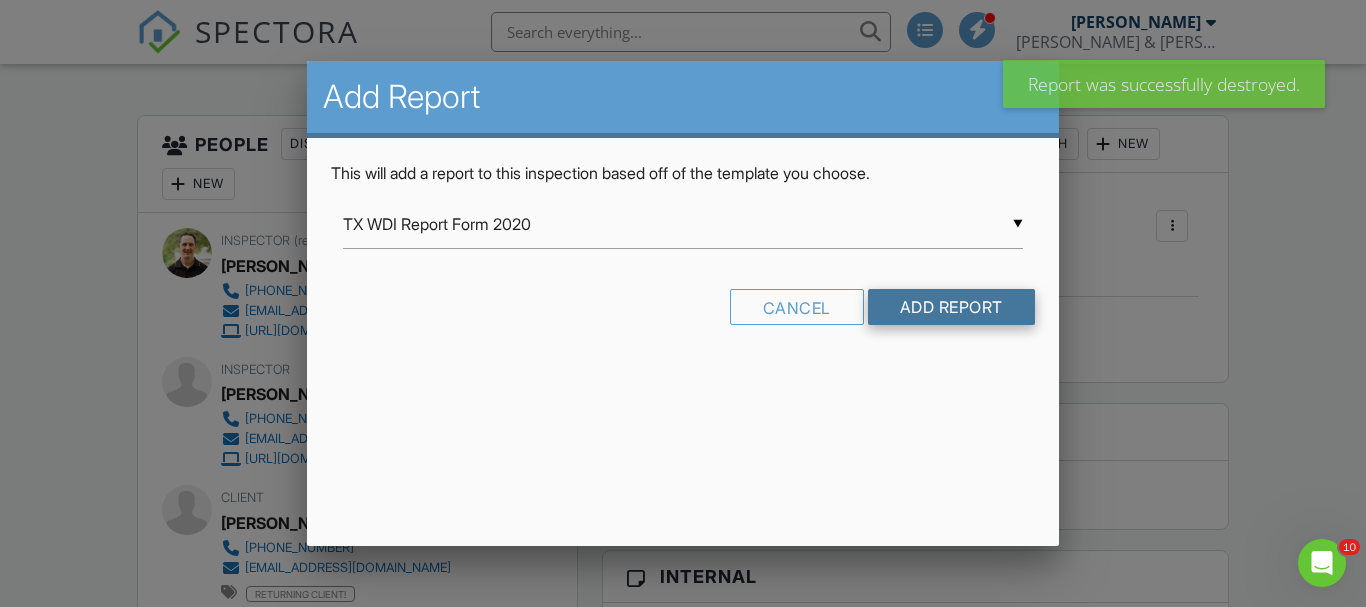 click on "Add Report" at bounding box center [951, 307] 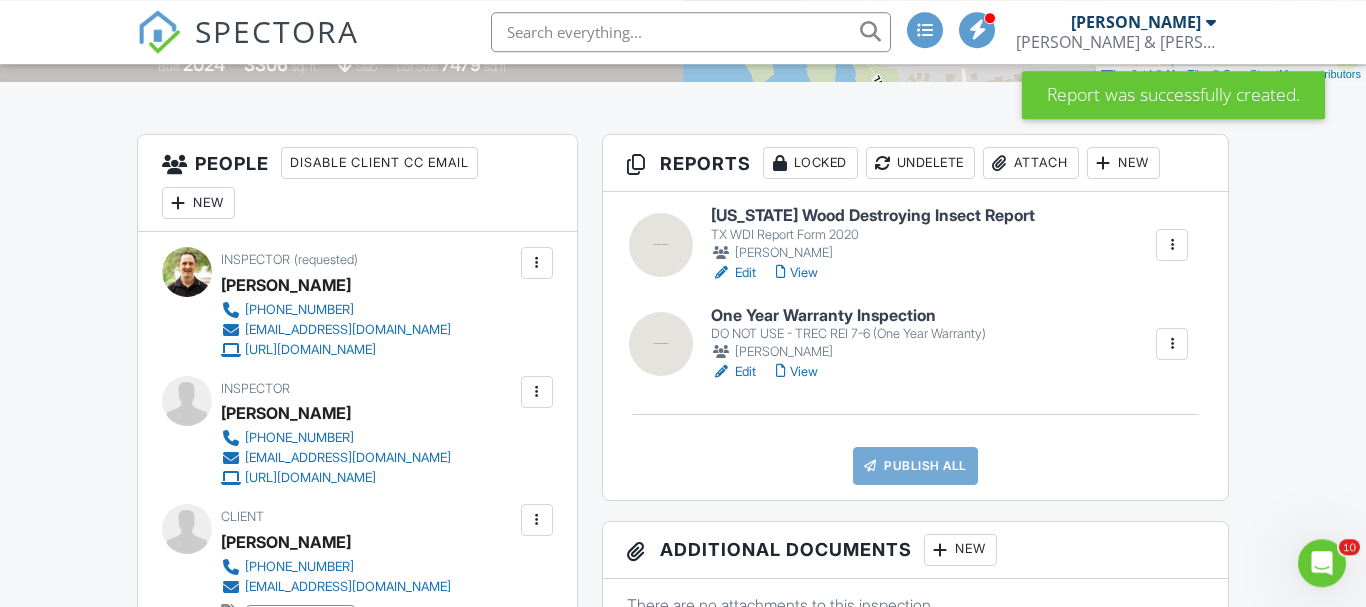 scroll, scrollTop: 0, scrollLeft: 0, axis: both 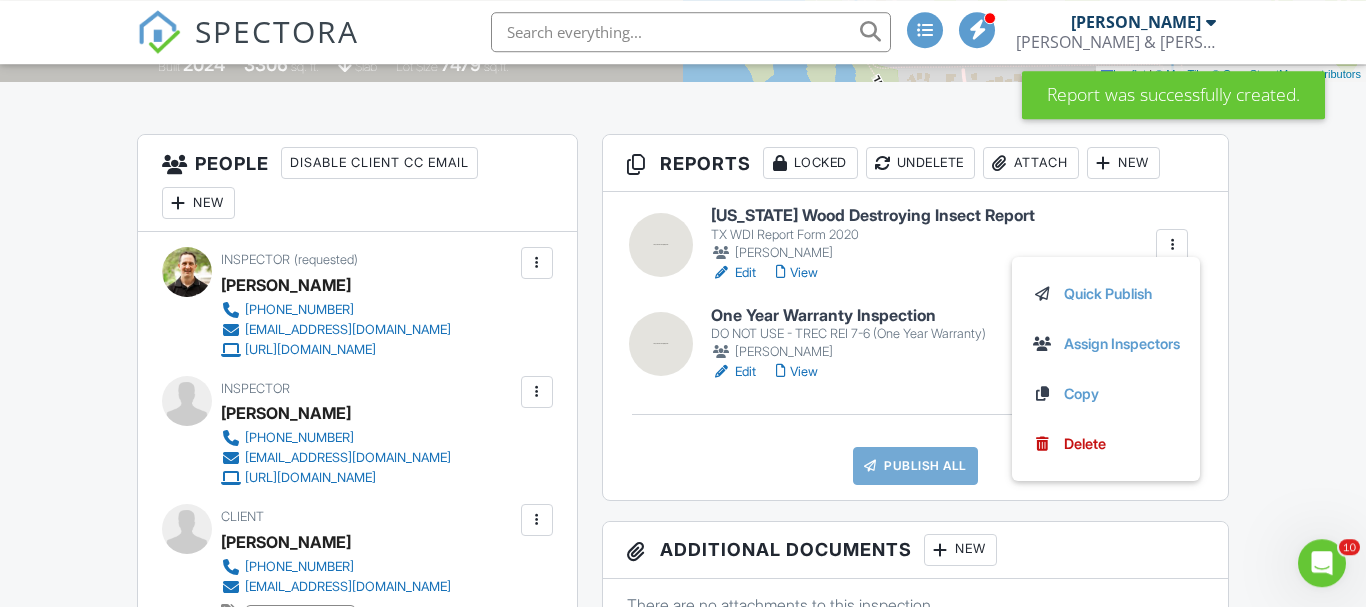 click on "Dashboard
New Inspection
Inspections
Calendar
Templates
Settings
Profile
Support Center
Inspection Details
Client View
More
Property Details
Reschedule
Reorder / Copy
Share
Cancel
Delete
Print Order
Convert to V10
Disable Pass on CC Fees
View Change Log
07/10/2025  9:00 am
- 12:15 pm
23514 Sitka Spruce Dr
Katy, TX 77449
Built
2024
3306
sq. ft.
slab
Lot Size
7479
sq.ft.
+ −  Leaflet   |   © MapTiler   © OpenStreetMap contributors
All emails and texts are disabled for this inspection!
Turn on emails and texts
Reports
Locked
Undelete
Attach
New
Texas Wood Destroying Insect Report
TX WDI Report Form 2020
James Dolnier" at bounding box center [683, 1641] 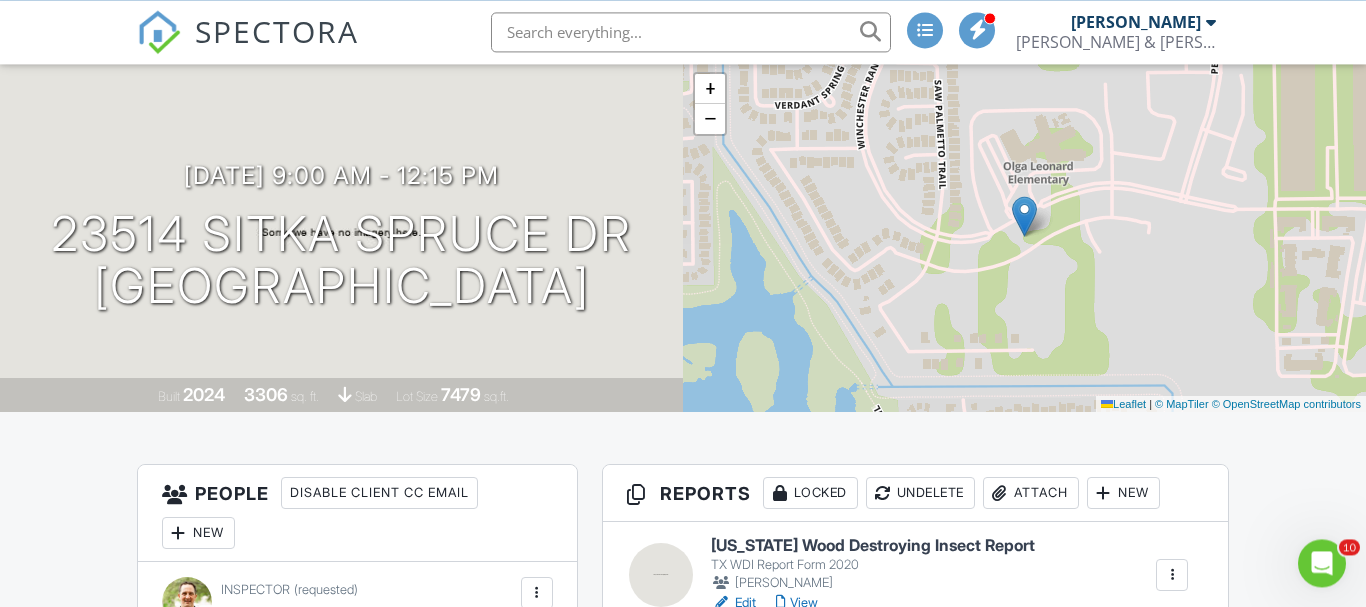 scroll, scrollTop: 0, scrollLeft: 0, axis: both 